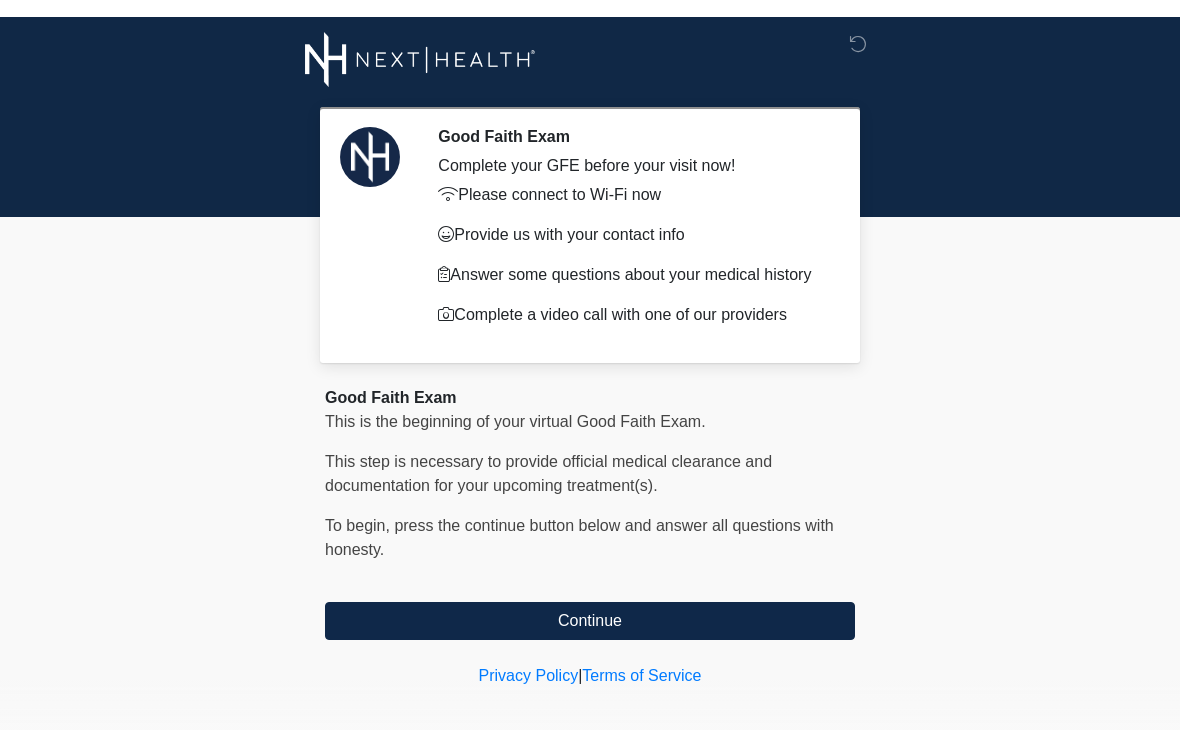 scroll, scrollTop: 0, scrollLeft: 0, axis: both 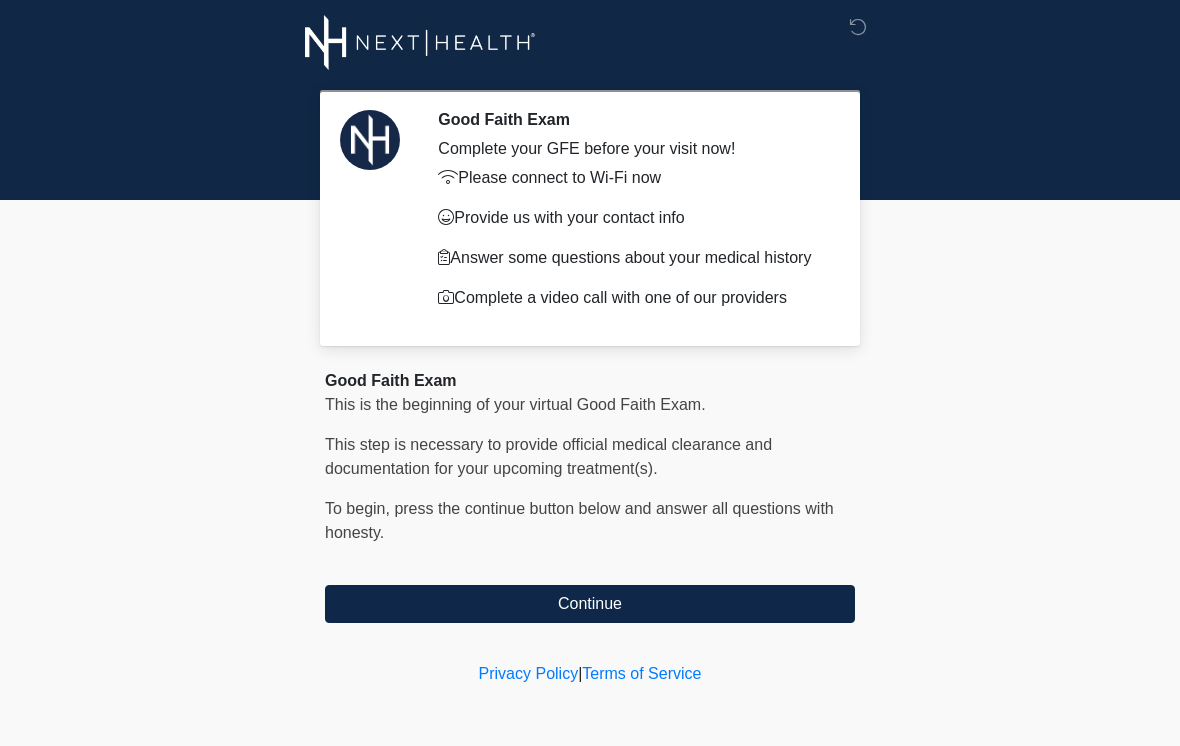 click on "Continue" at bounding box center (590, 604) 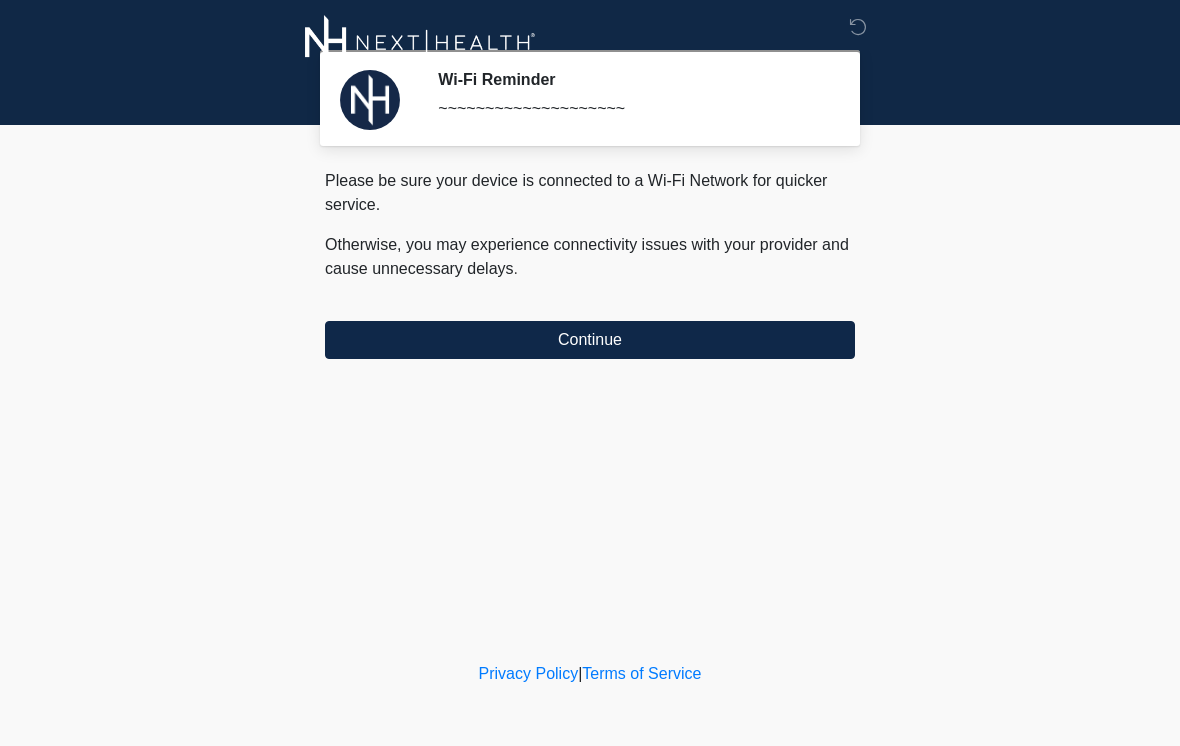 click on "Continue" at bounding box center [590, 340] 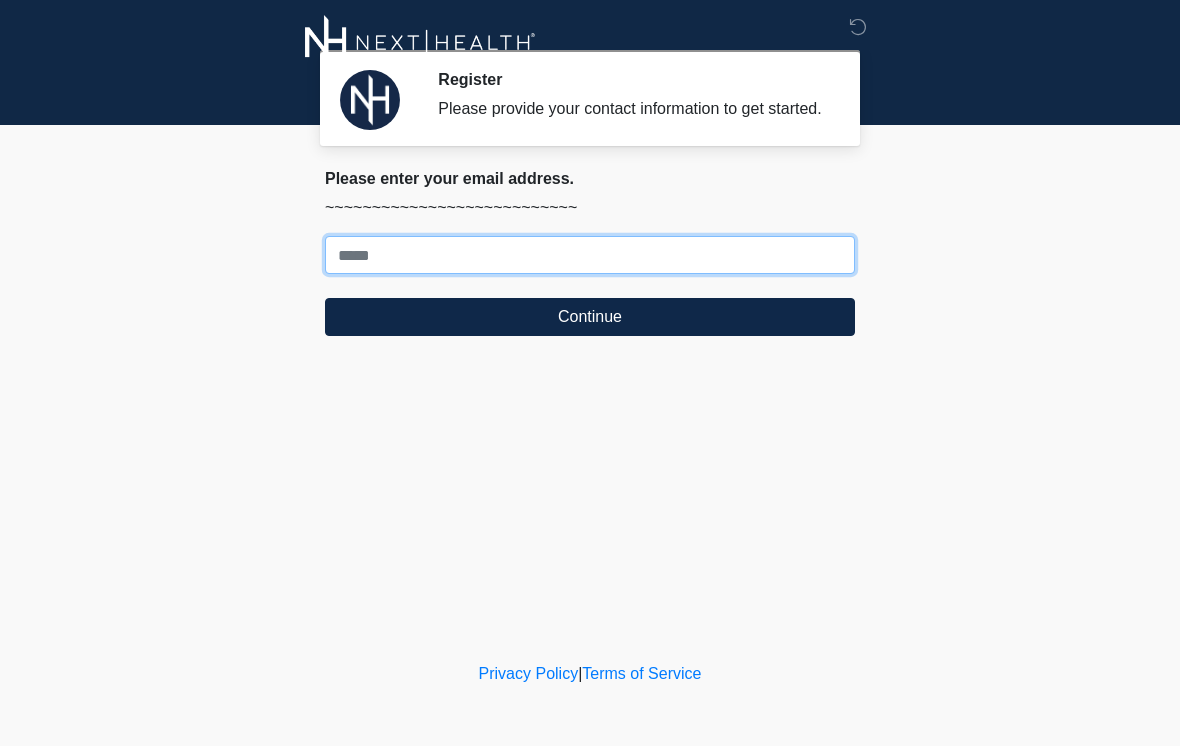 click on "Where should we email your treatment plan?" at bounding box center (590, 255) 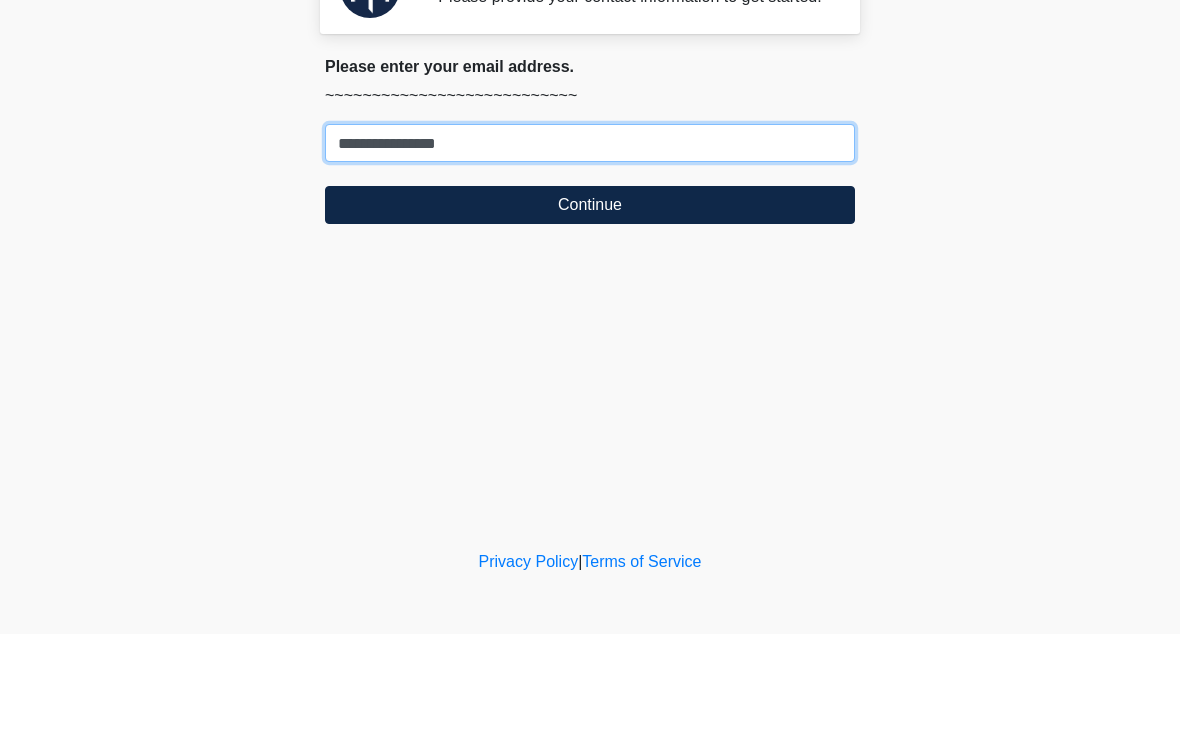 type on "**********" 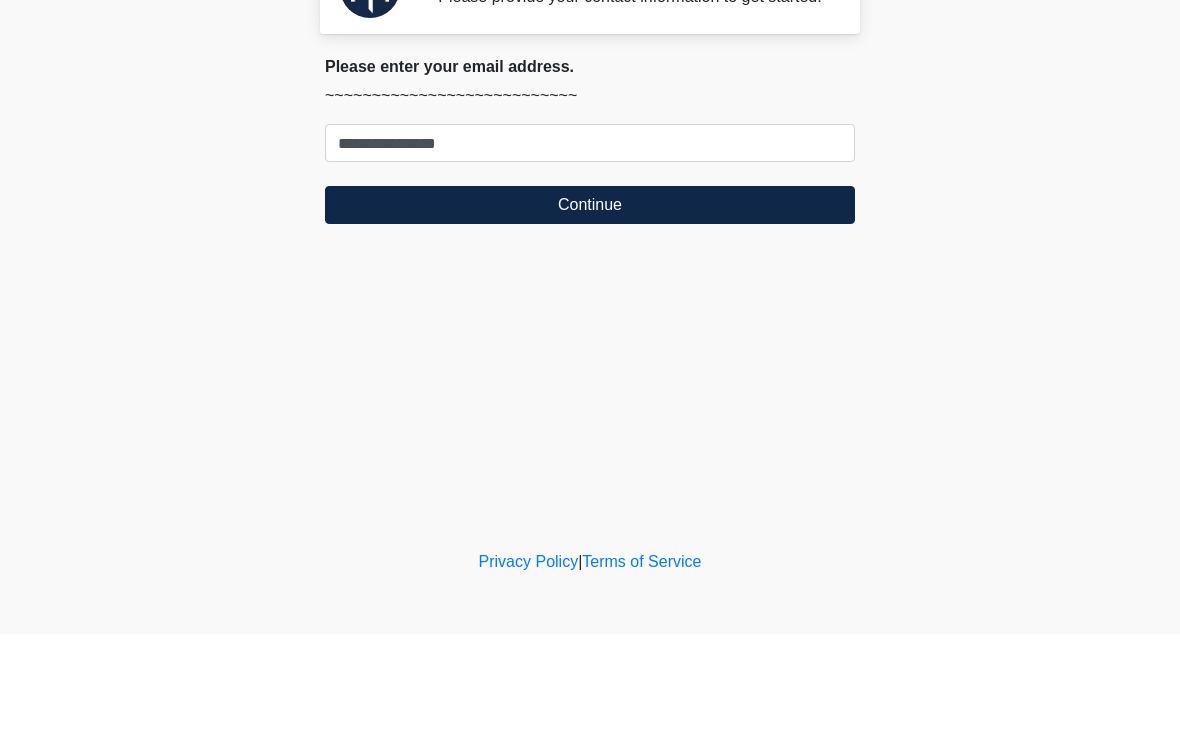 click on "Continue" at bounding box center [590, 317] 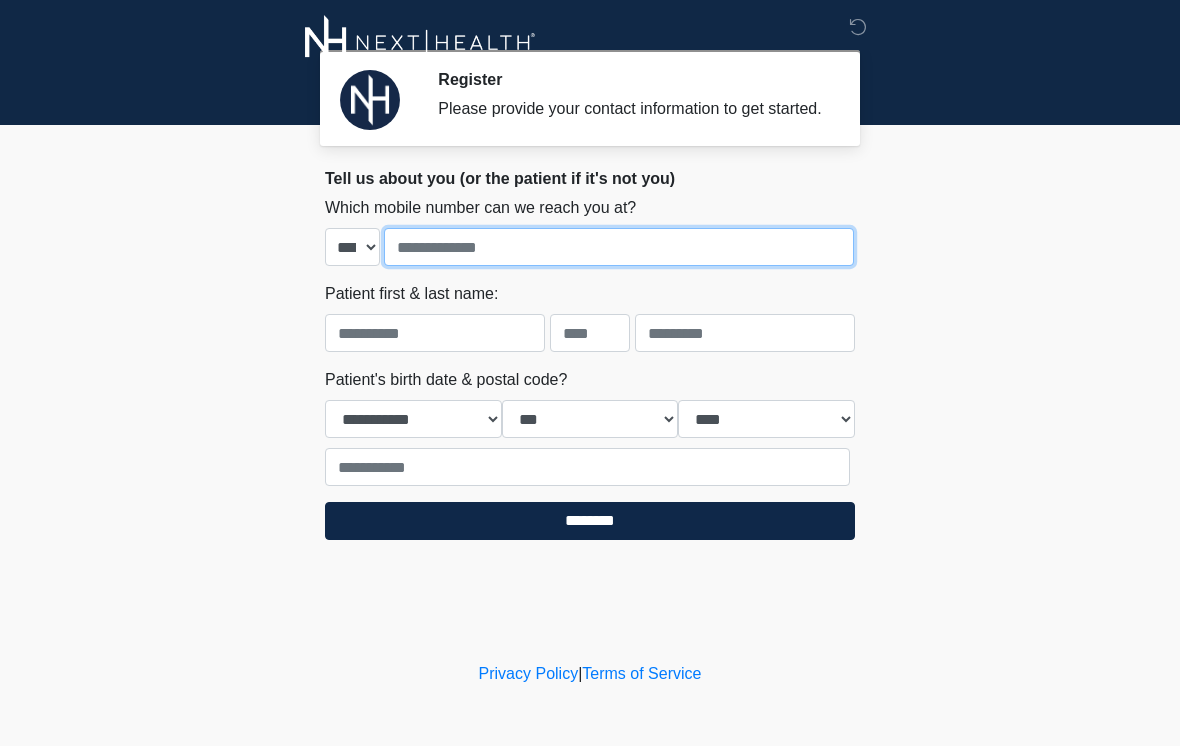 click at bounding box center [619, 247] 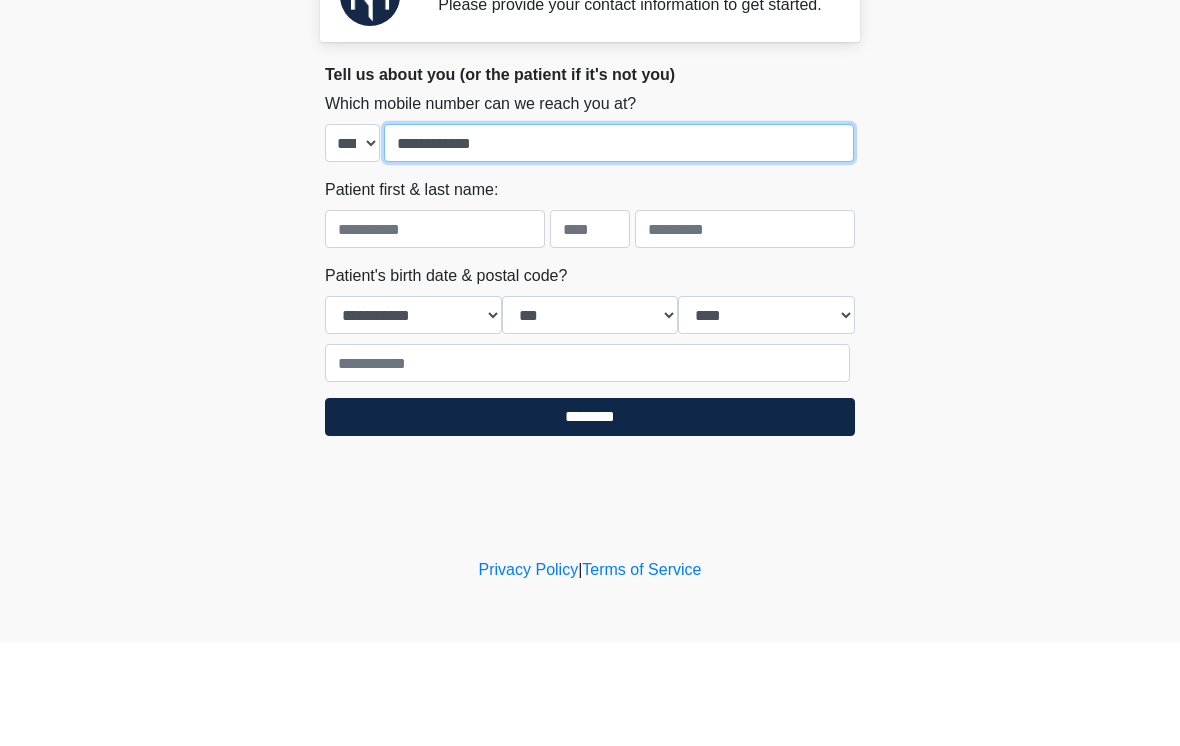 type on "**********" 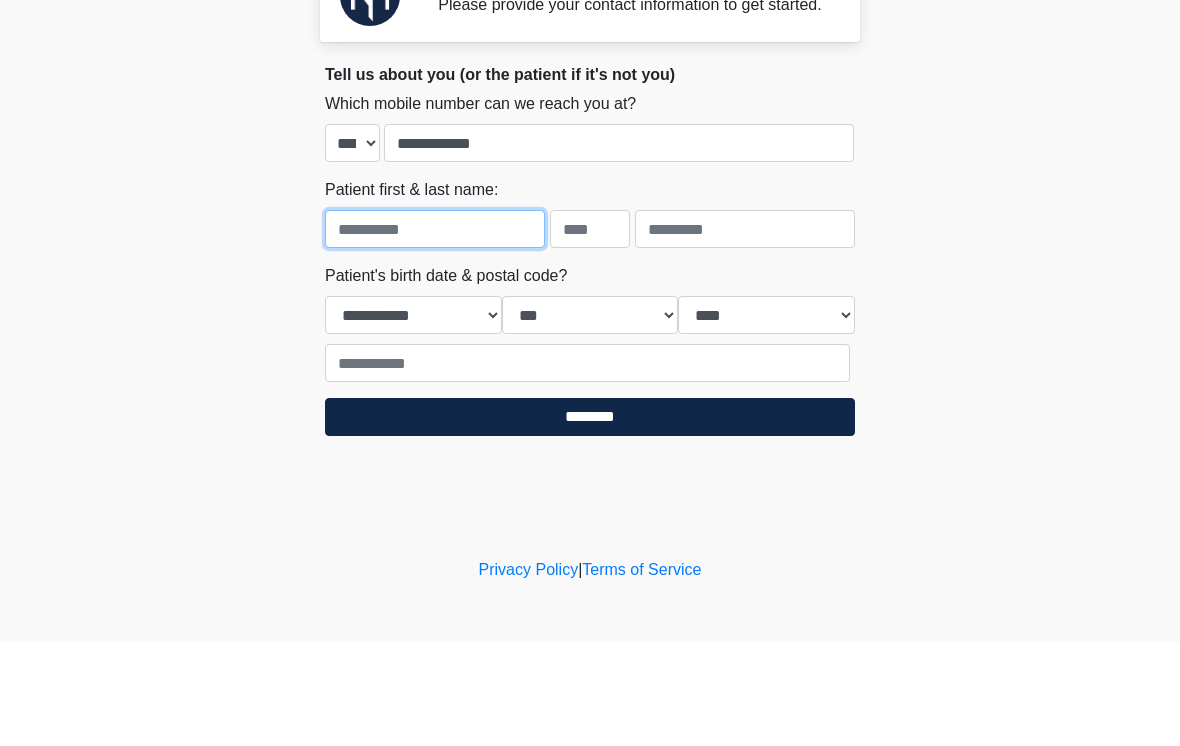 click at bounding box center [435, 333] 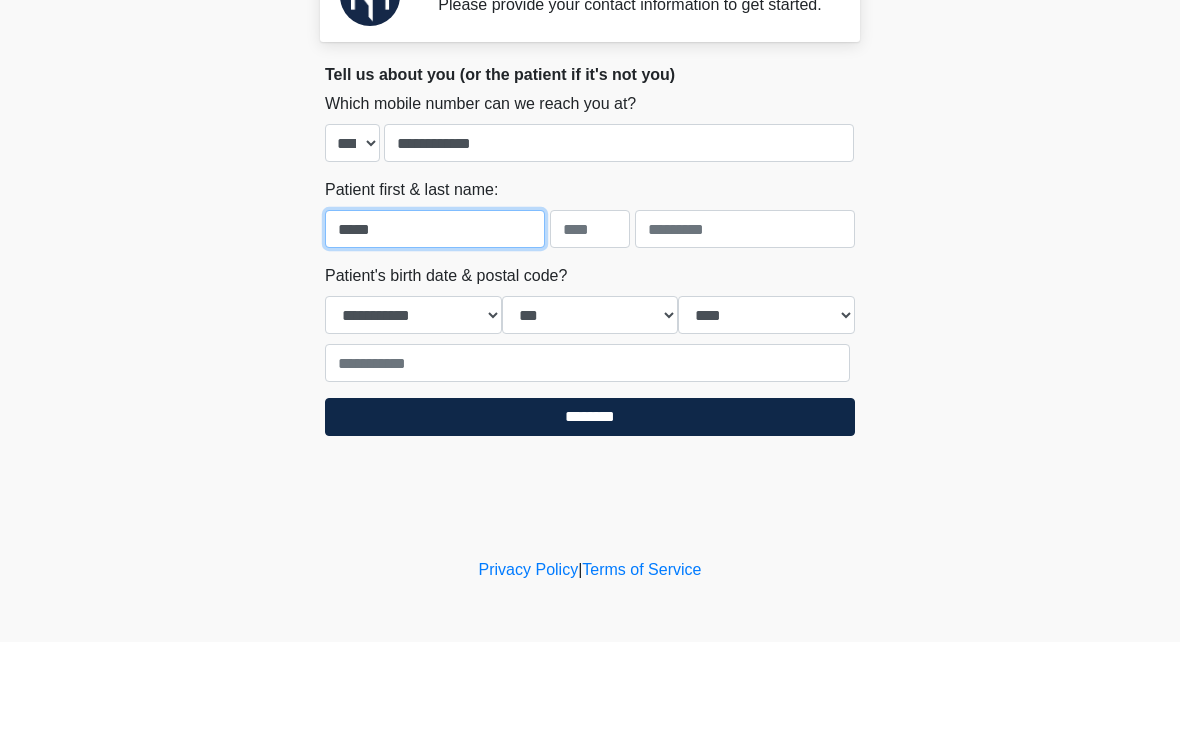 type on "*****" 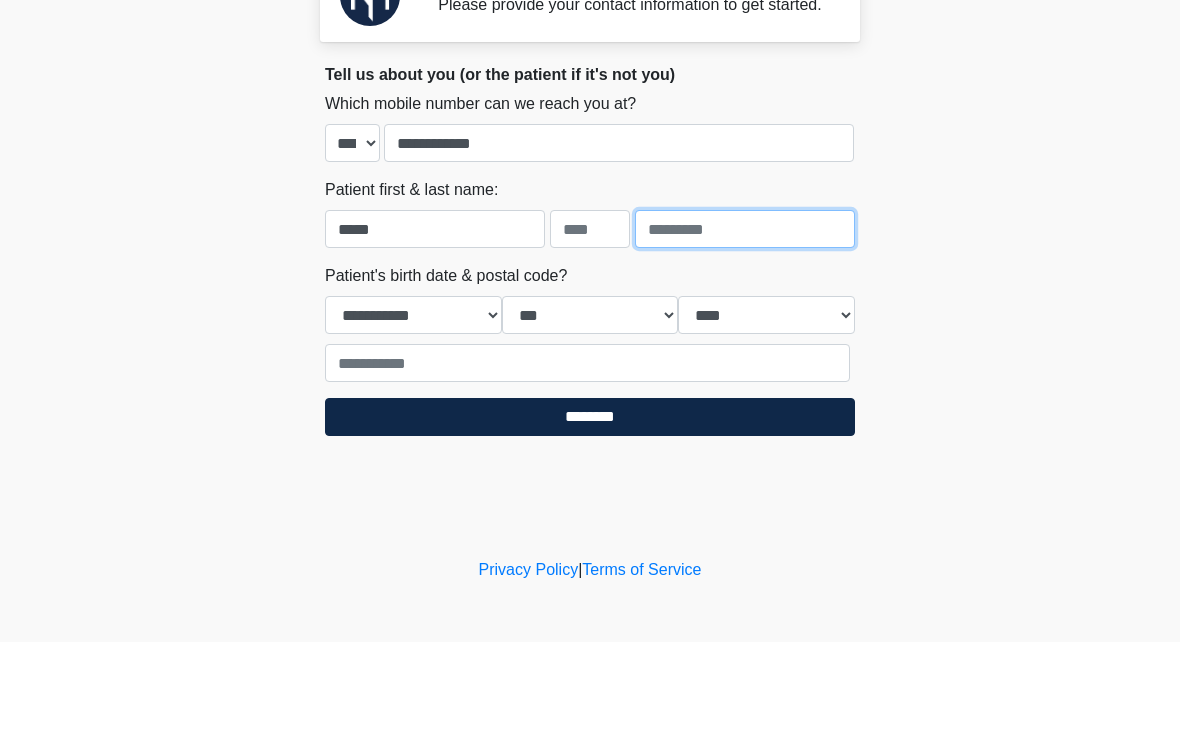 click at bounding box center (745, 333) 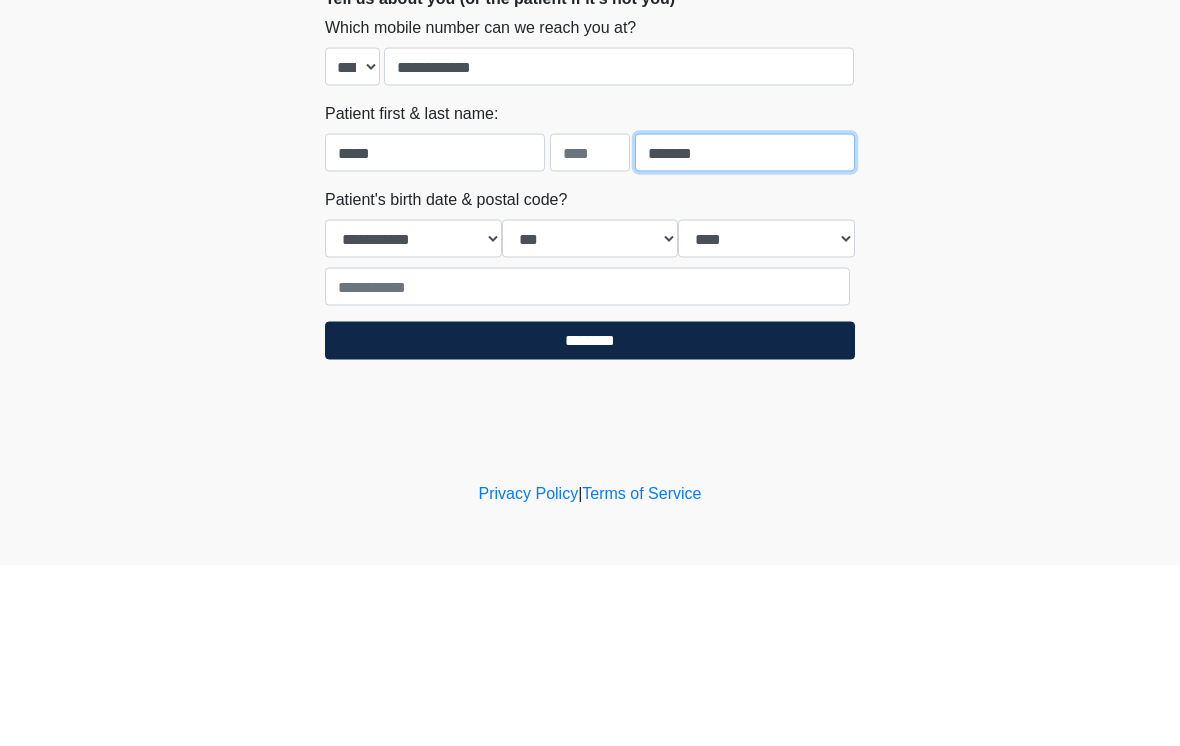 type on "*******" 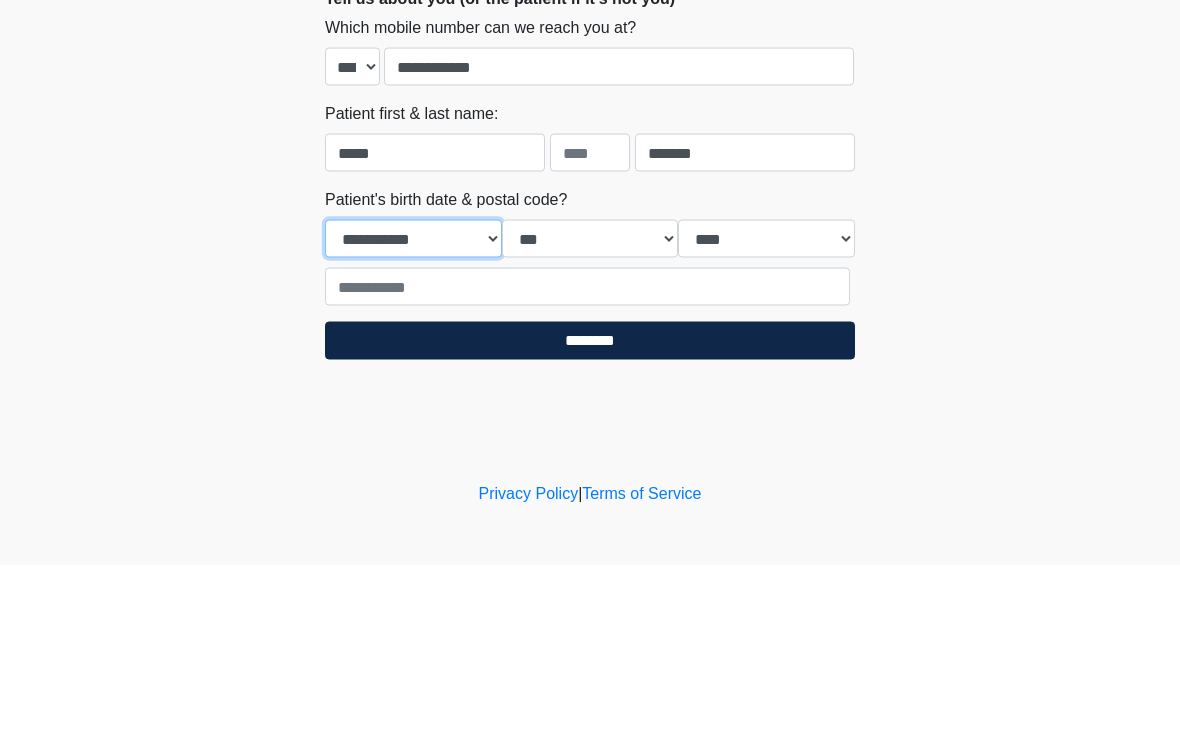 click on "**********" at bounding box center [413, 419] 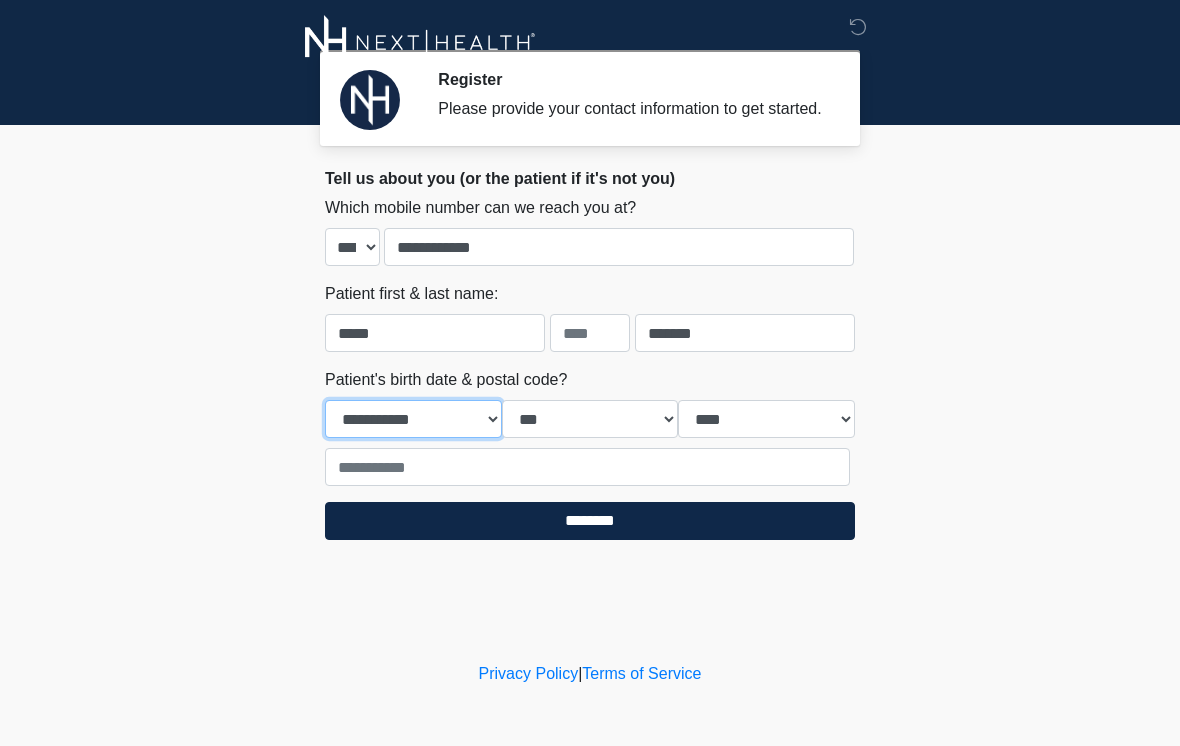 click on "**********" at bounding box center (413, 419) 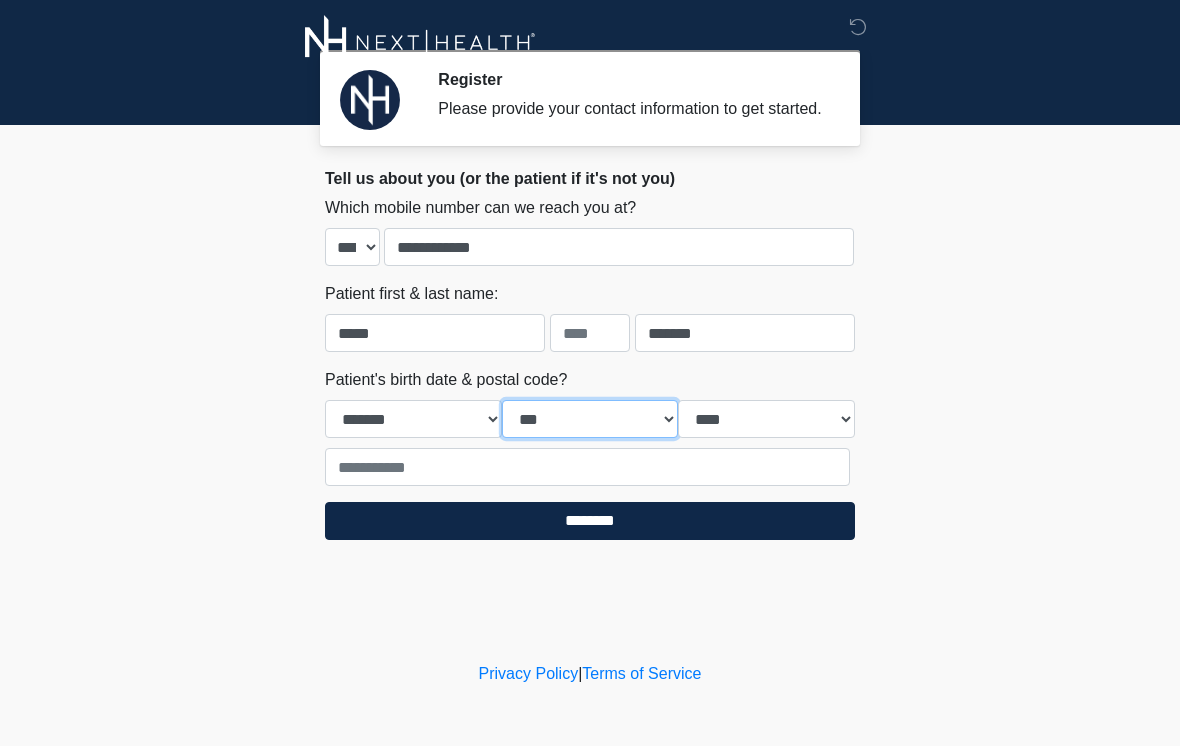 click on "***
*
*
*
*
*
*
*
*
*
**
**
**
**
**
**
**
**
**
**
**
**
**
**
**
**
**
**
**
**
**
**" at bounding box center (590, 419) 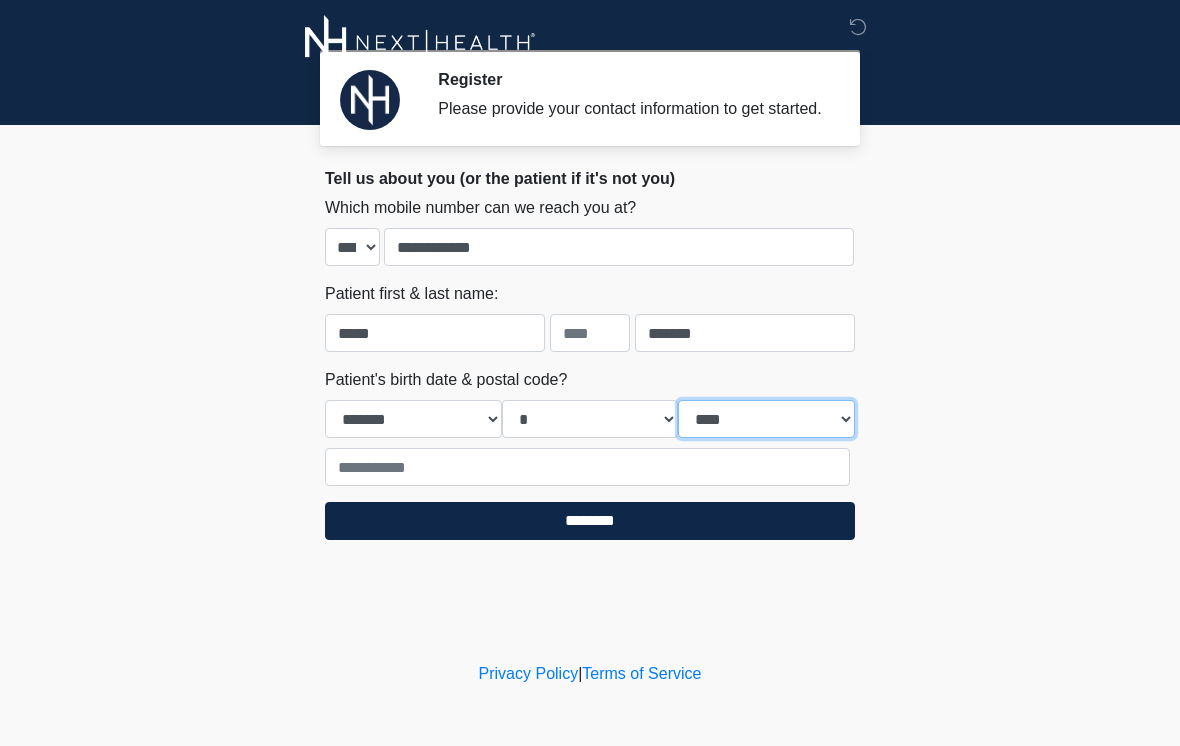click on "****
****
****
****
****
****
****
****
****
****
****
****
****
****
****
****
****
****
****
****
****
****
****
****
****
****
****
****
****
****
****
****
****
****
****
****
****
****
****
****
****
****
****
****
****
****
****
****
****
****
****
****
****
****
****
****
****
****
****
****
****
****
****
****
****
****
****
****
****
****
****
****
****
****
****
****
****
****
****
****
****
****
****
****
****
****
****
****
****
****
****
****
****
****
****
****
****
****
****
****
****
****" at bounding box center (766, 419) 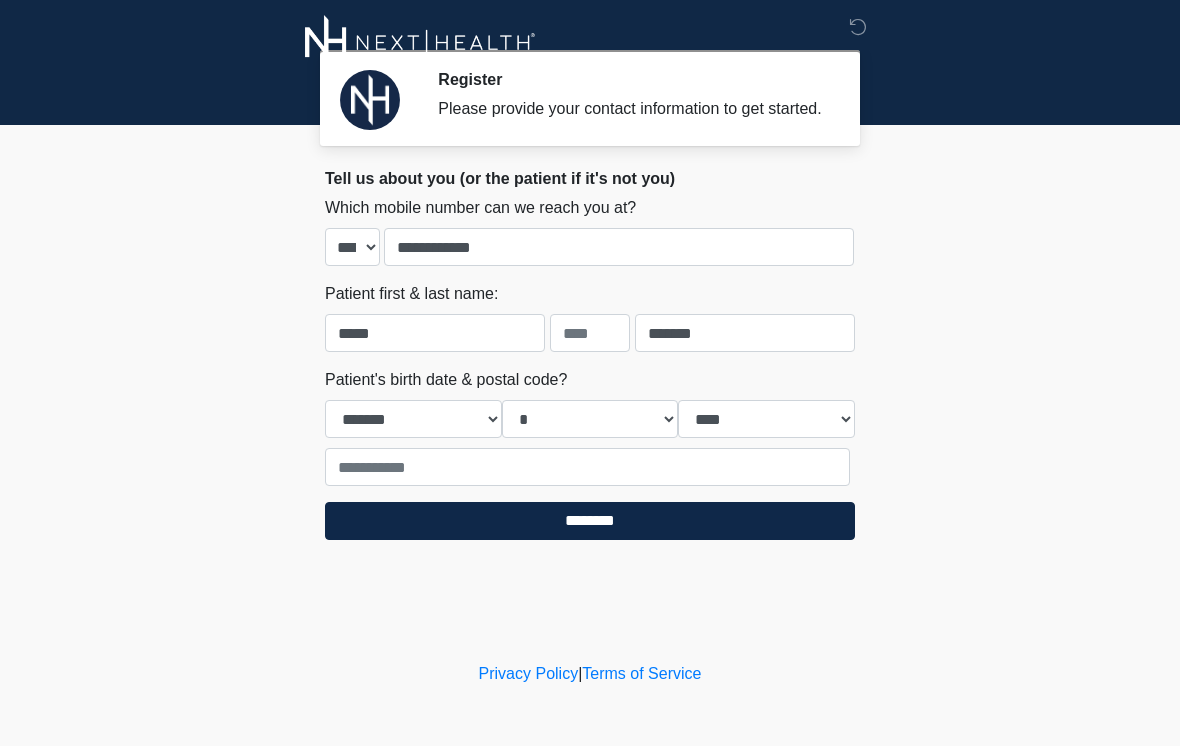click on "********" at bounding box center (590, 521) 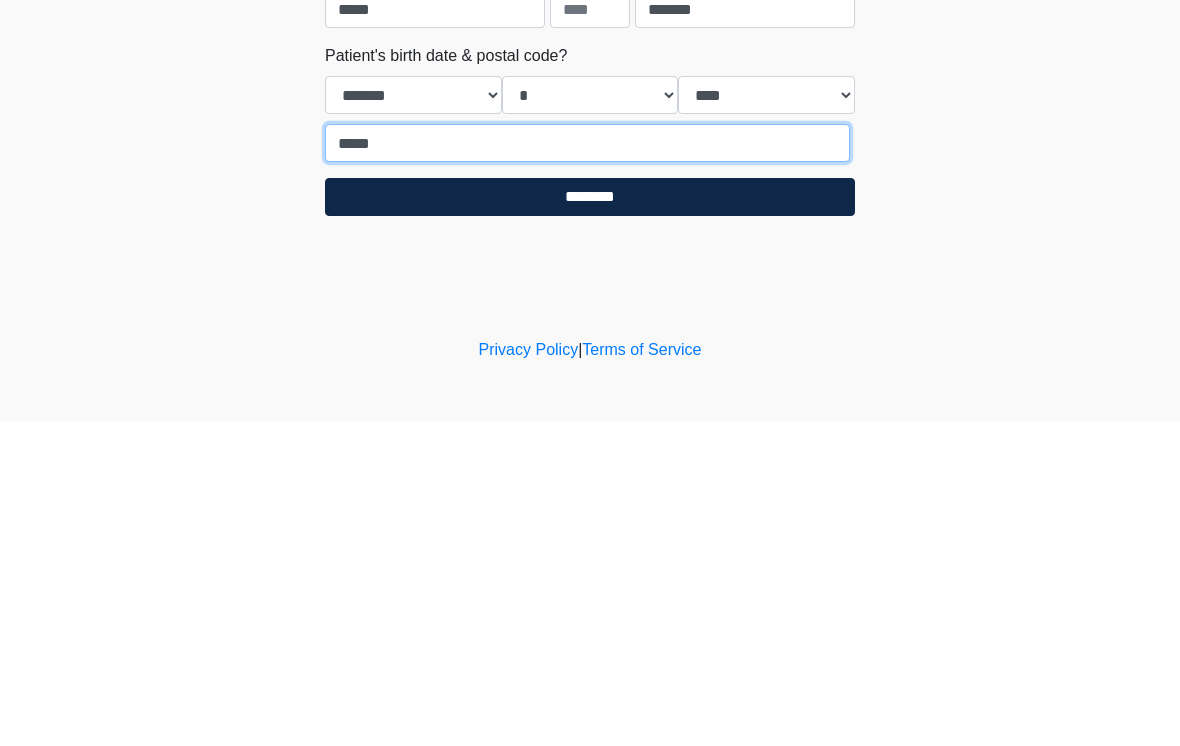 type on "*****" 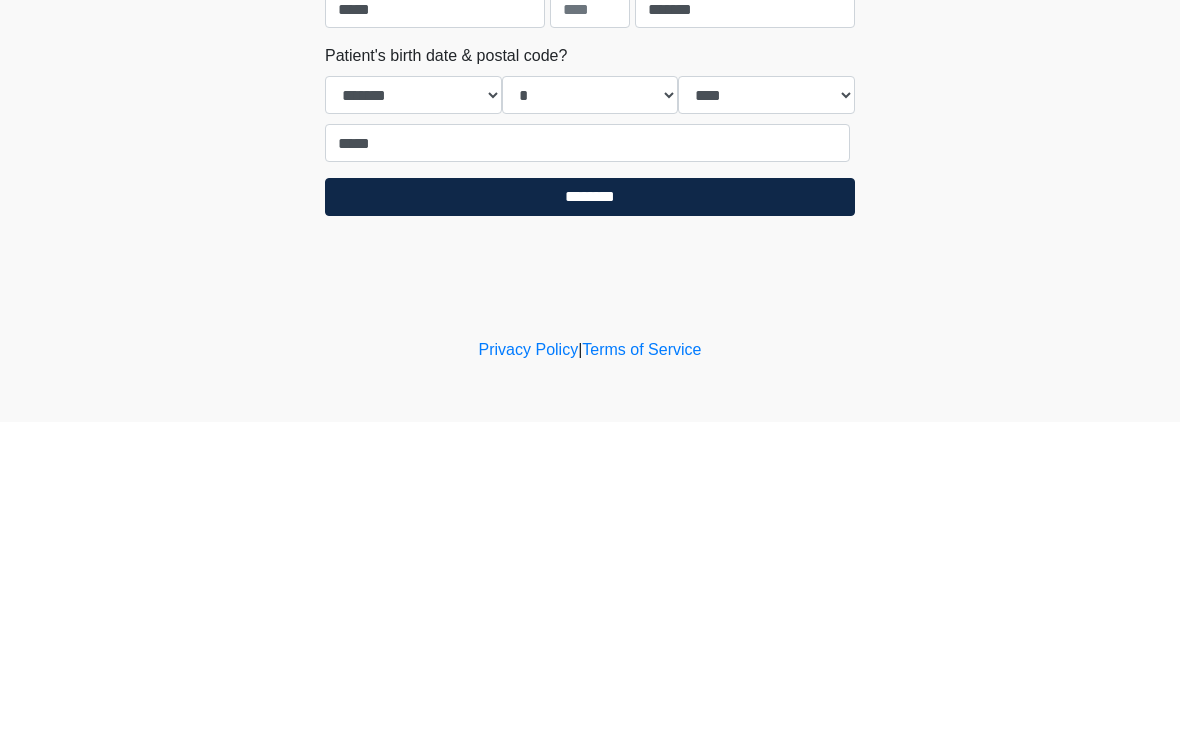 click on "********" at bounding box center [590, 521] 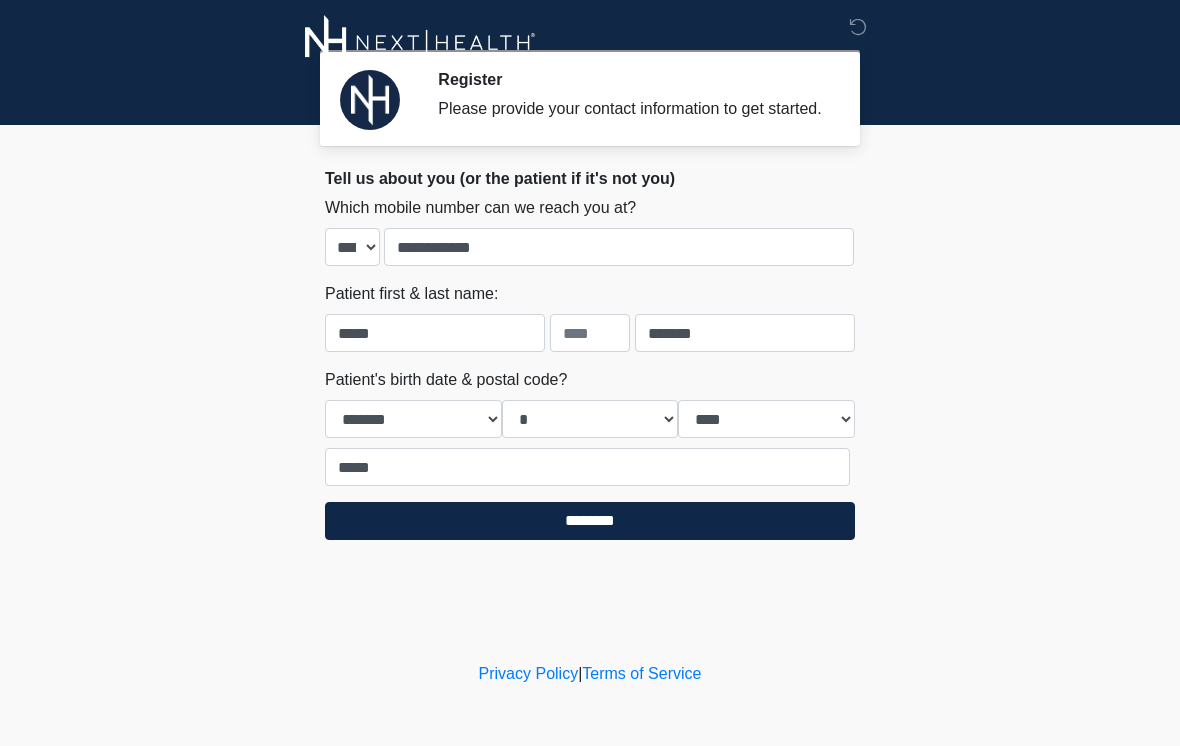 click on "********" at bounding box center (590, 521) 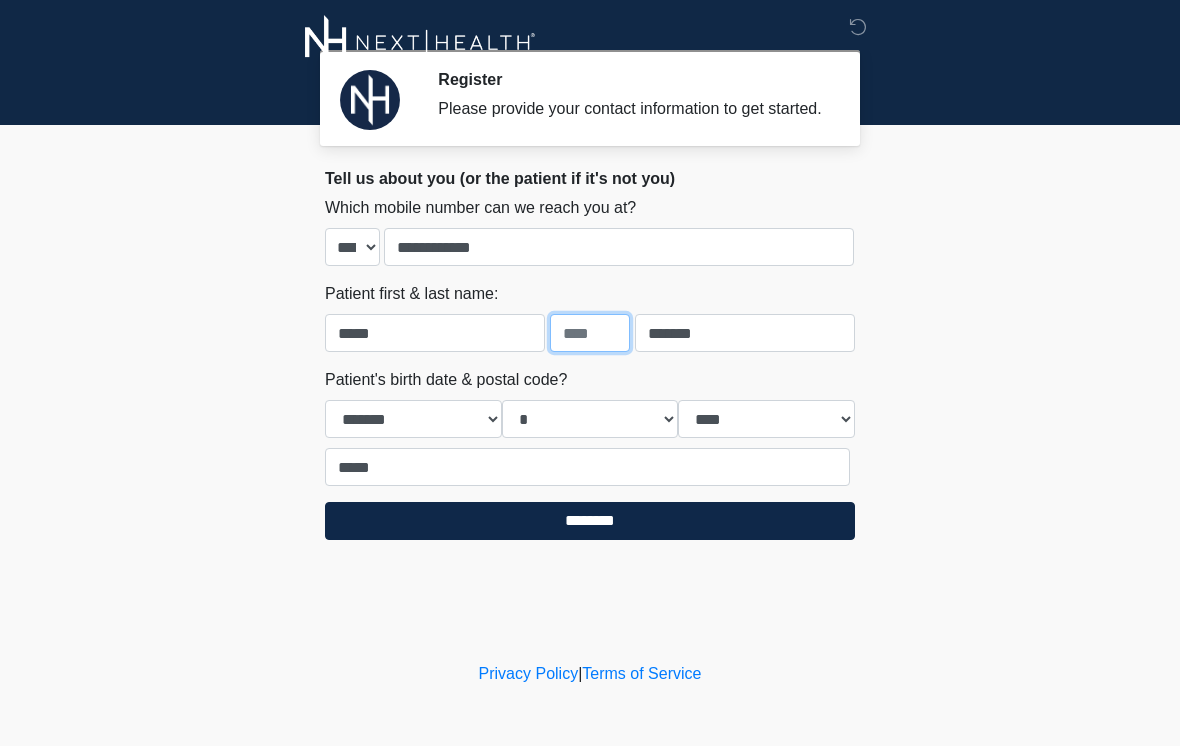 click at bounding box center [590, 333] 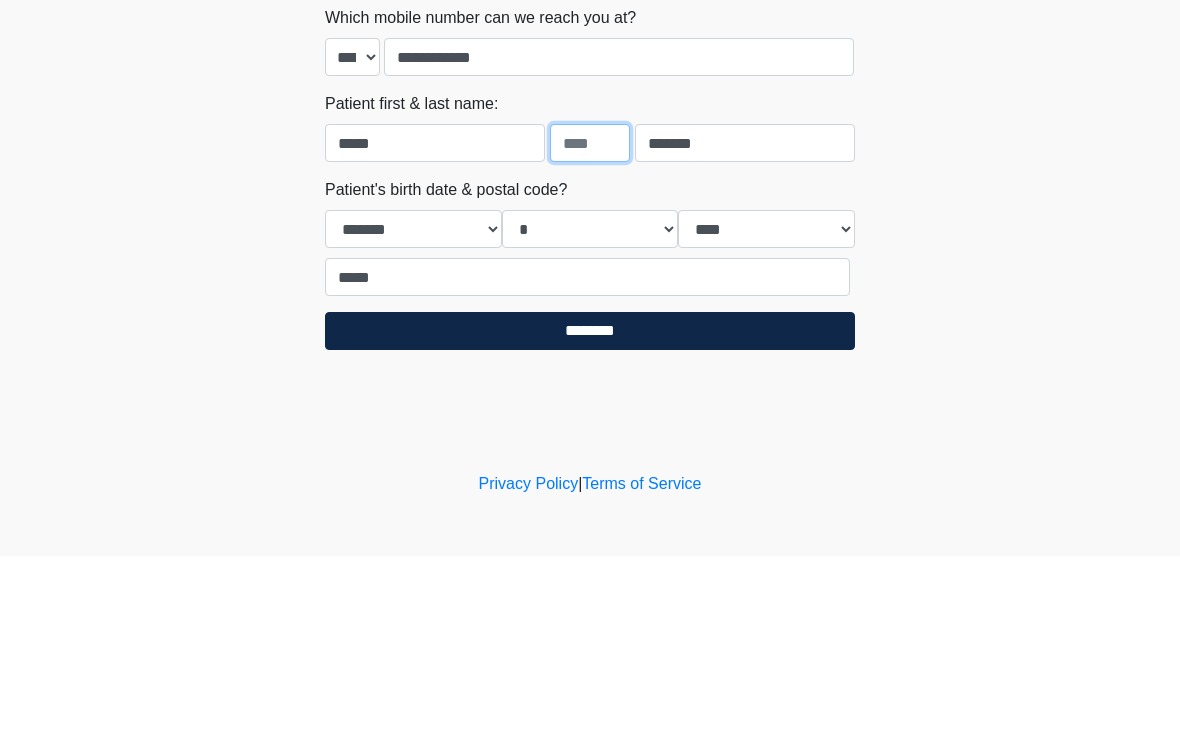 type on "*" 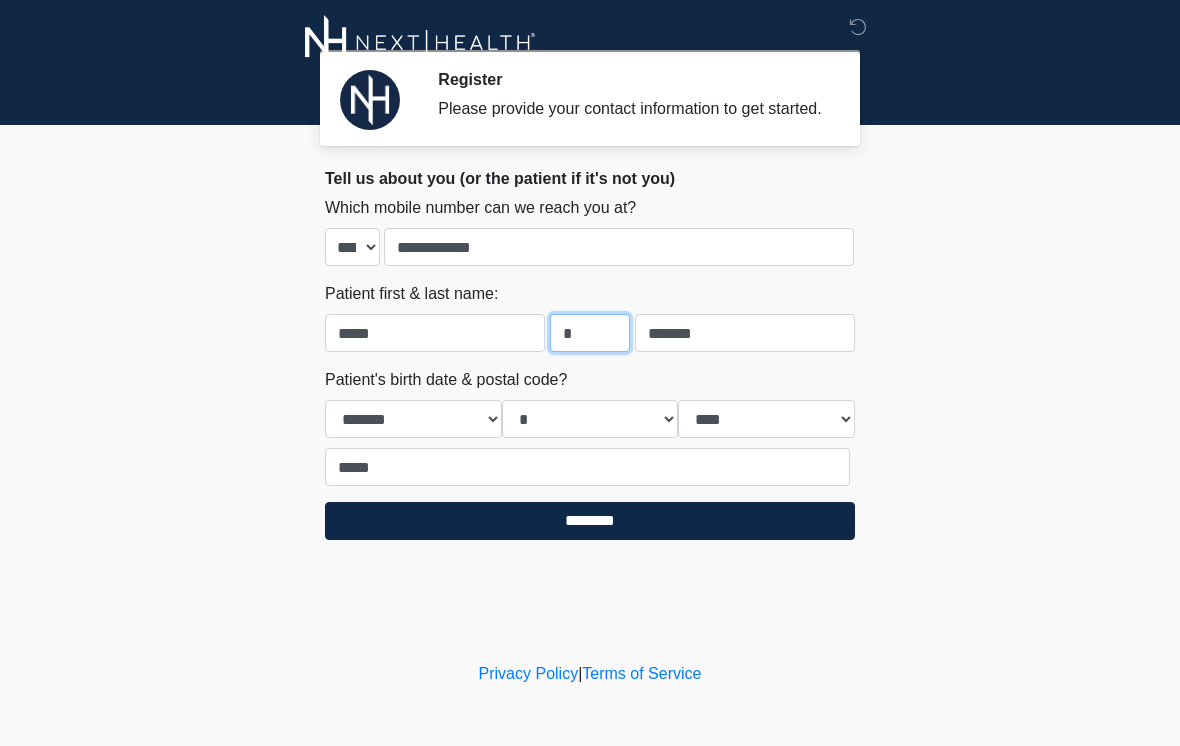 click on "*" at bounding box center (590, 333) 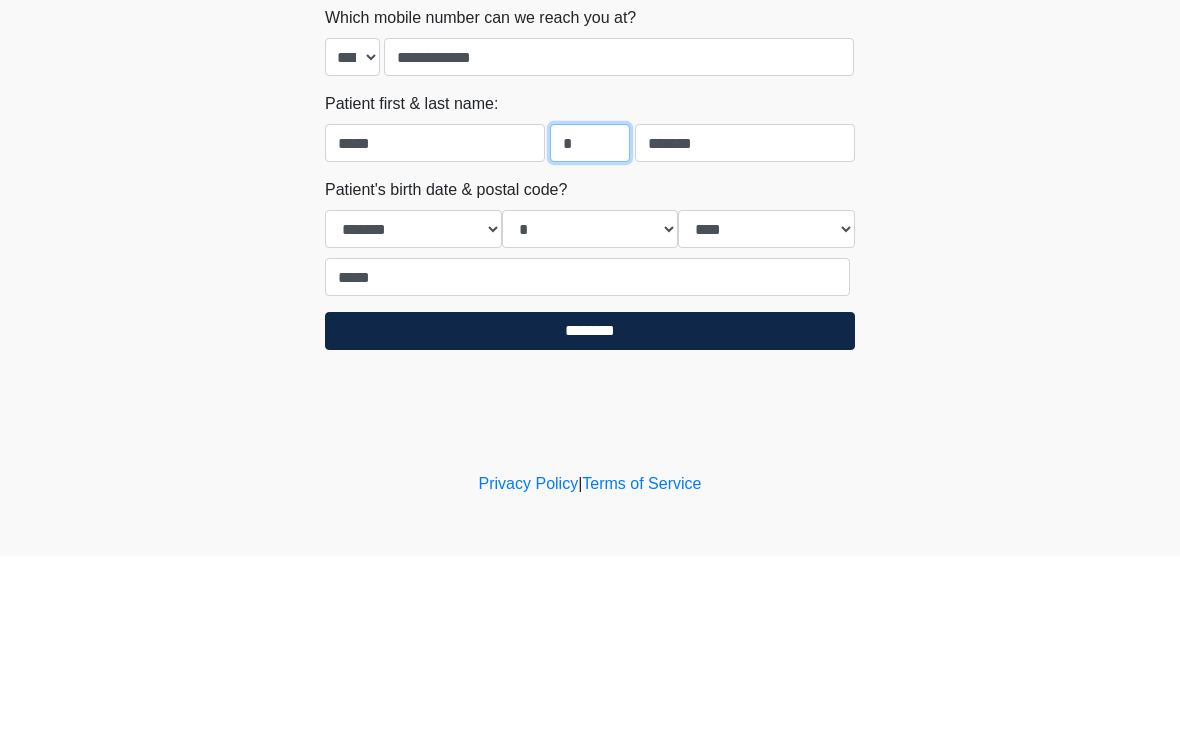 type 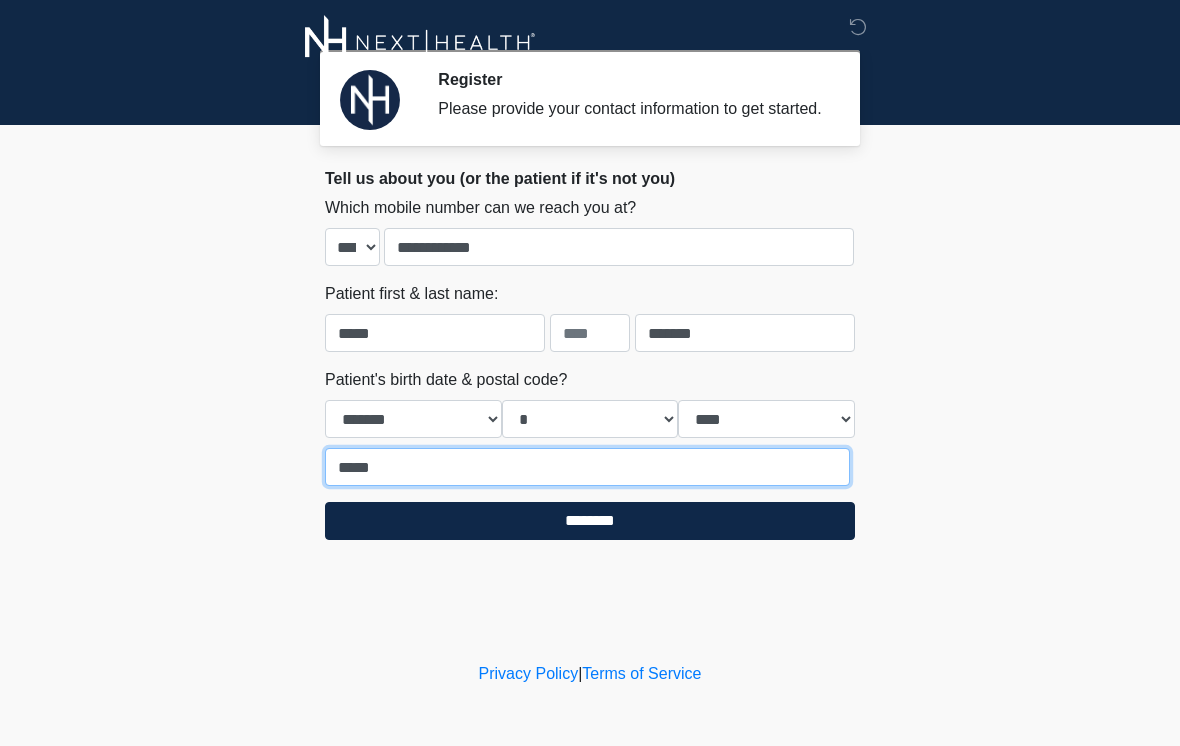 click on "*****" at bounding box center (587, 467) 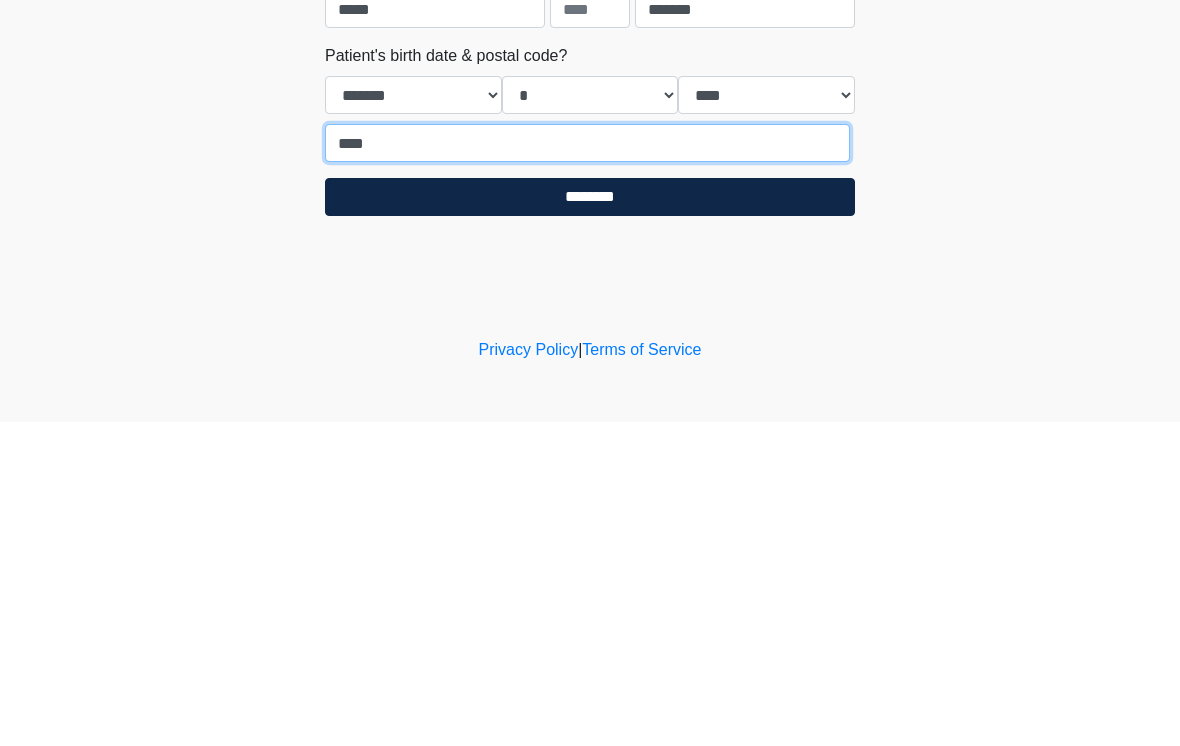 type on "*****" 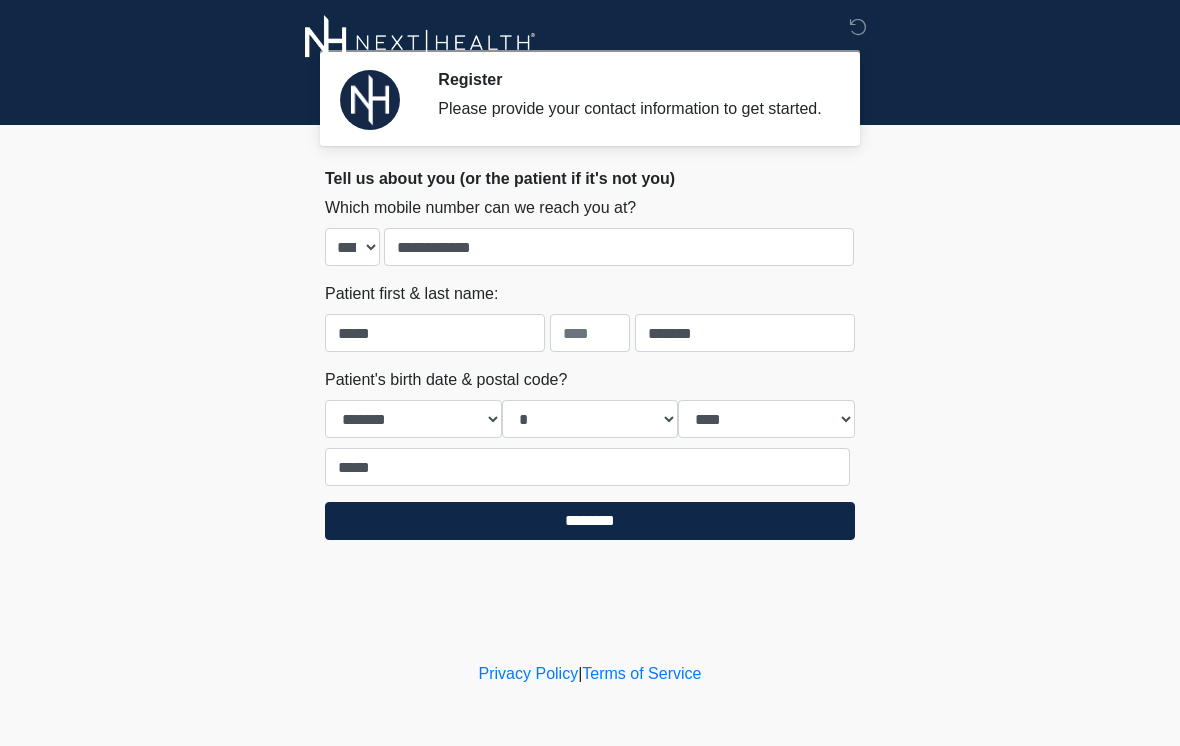 click on "********" at bounding box center [590, 521] 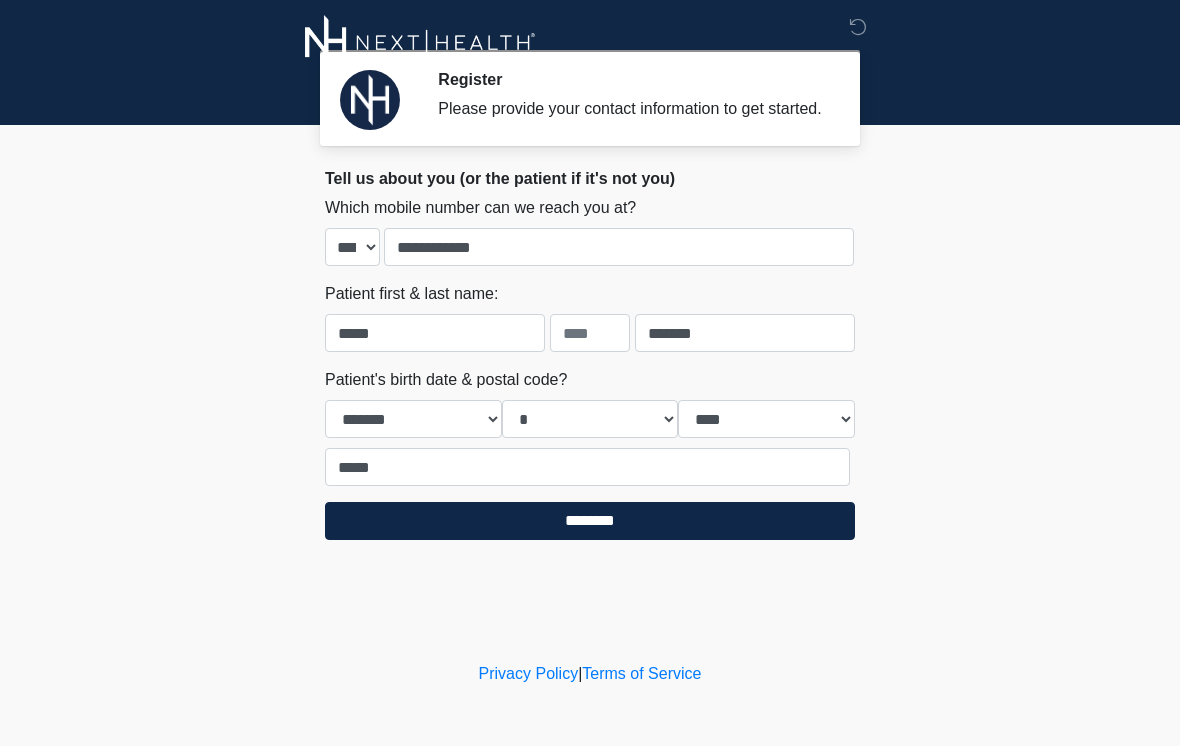 click at bounding box center [858, 27] 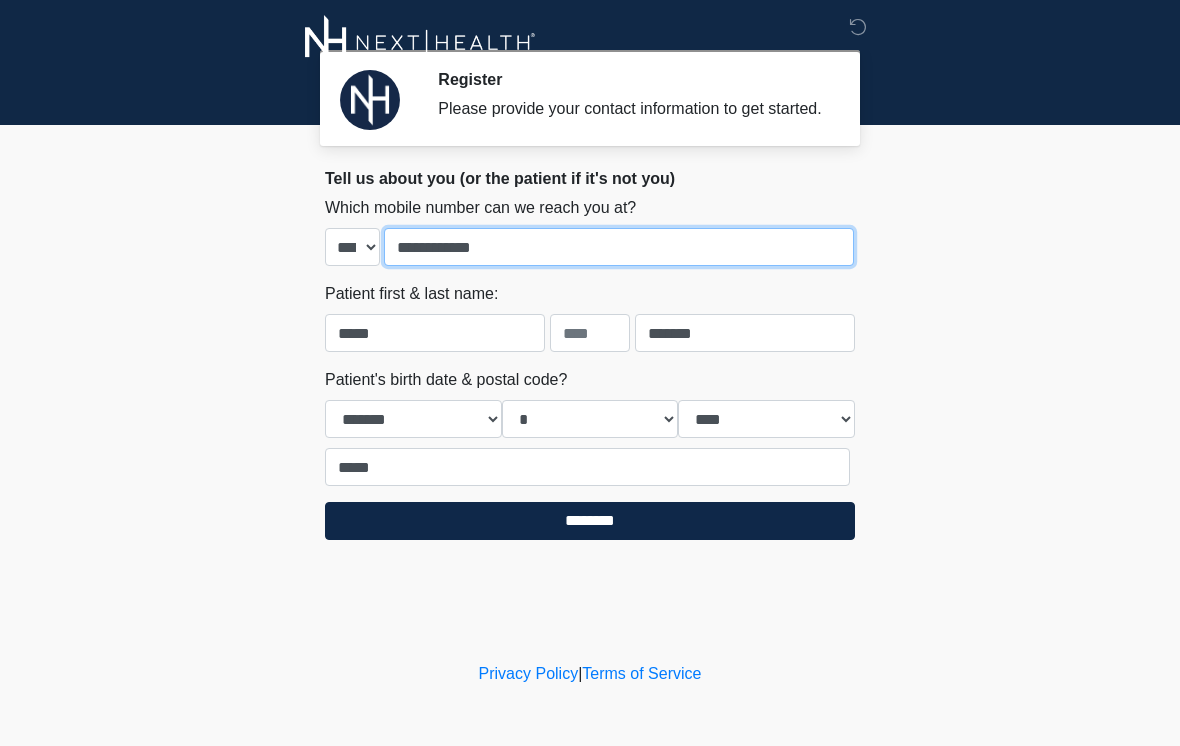 click on "**********" at bounding box center (619, 247) 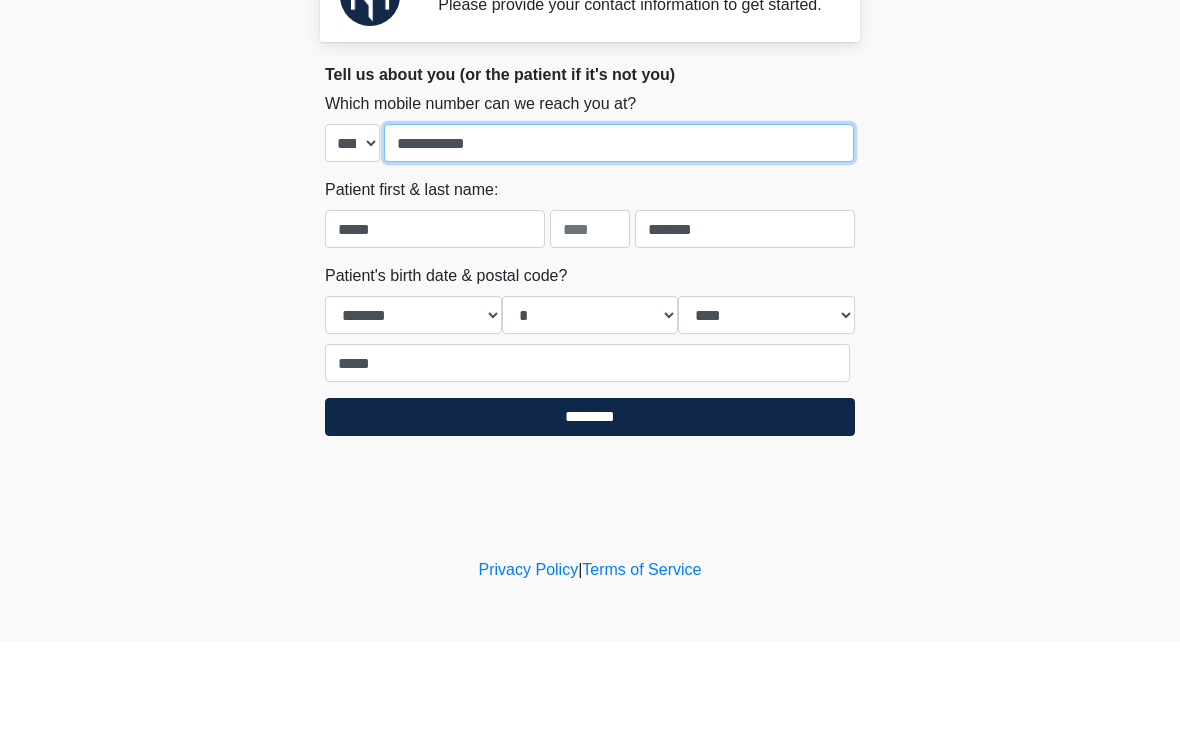 type on "**********" 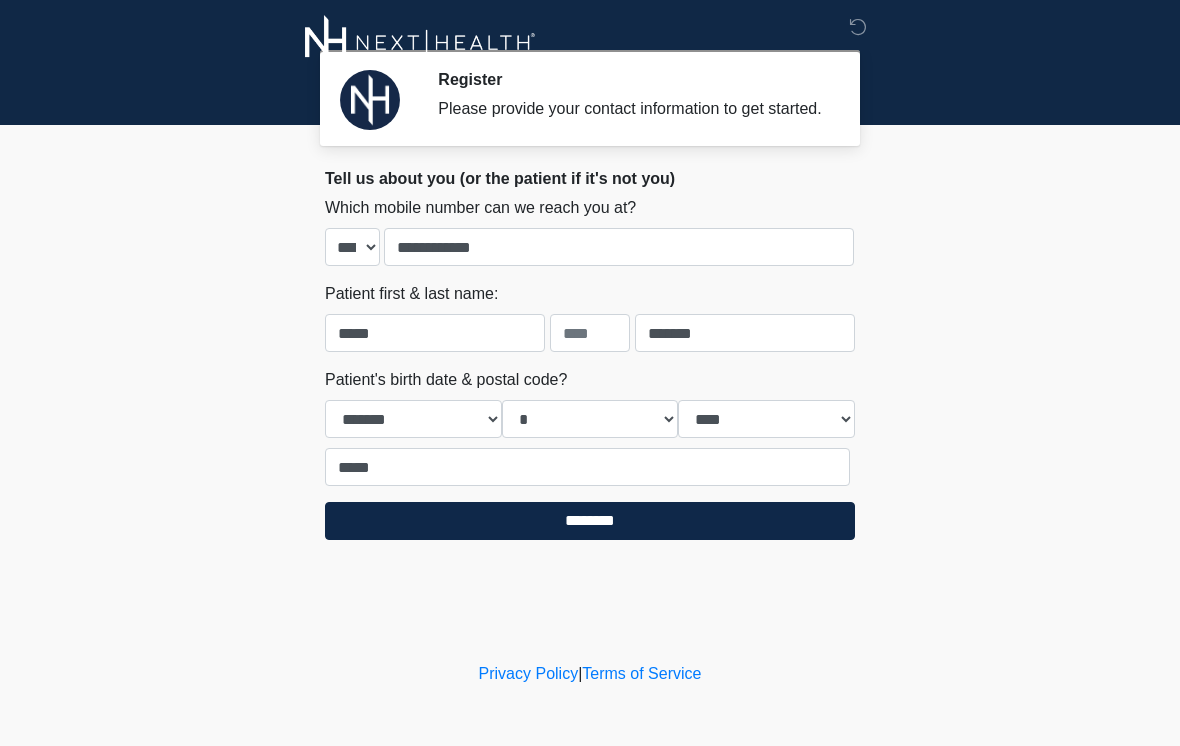click on "********" at bounding box center (590, 521) 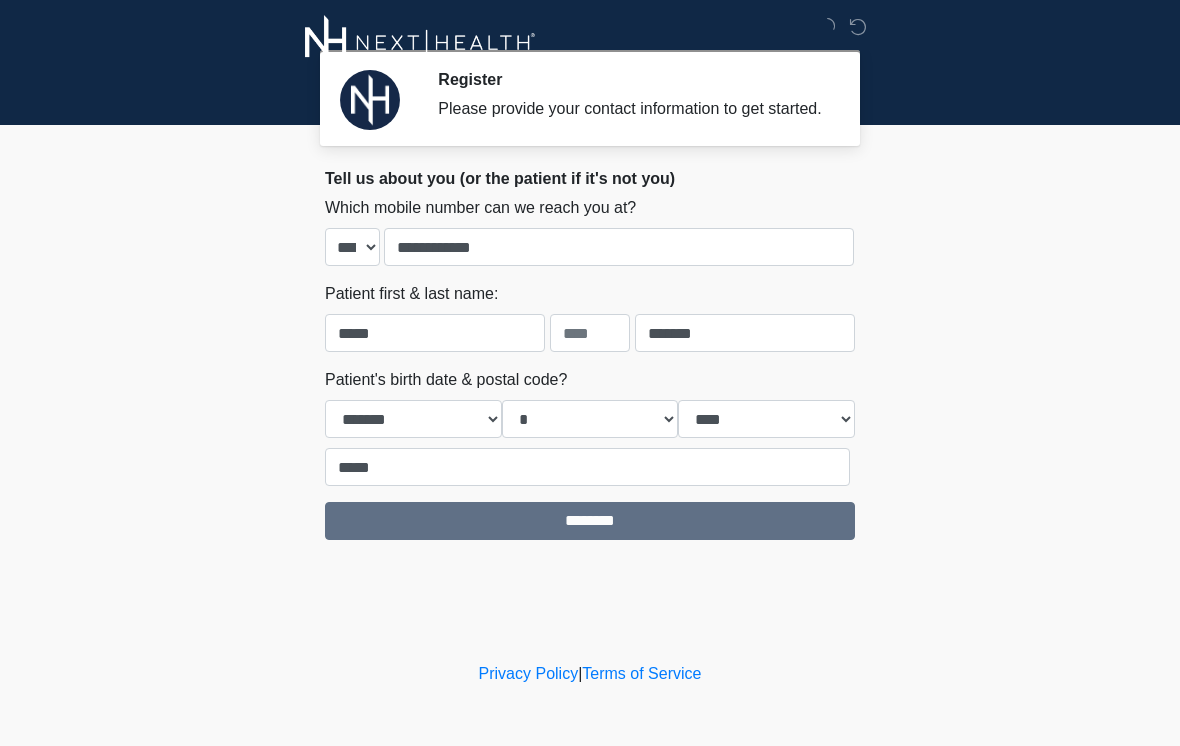 click on "********" at bounding box center (590, 521) 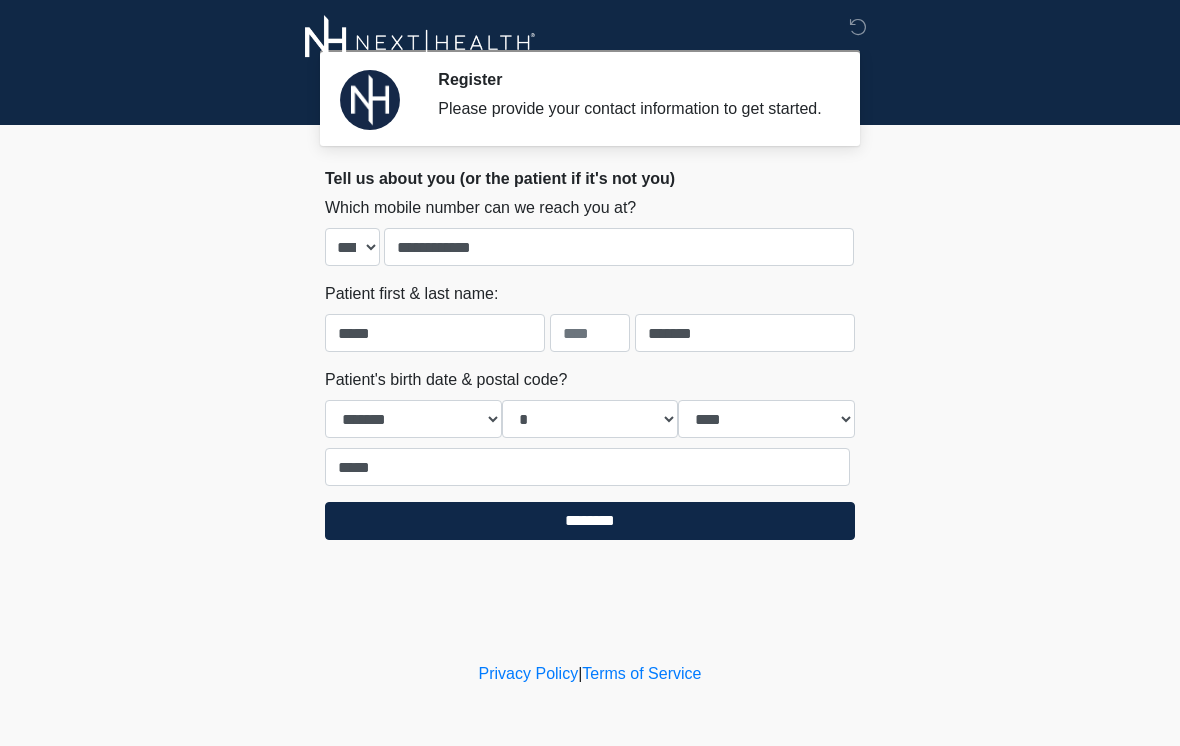 click on "********" at bounding box center (590, 521) 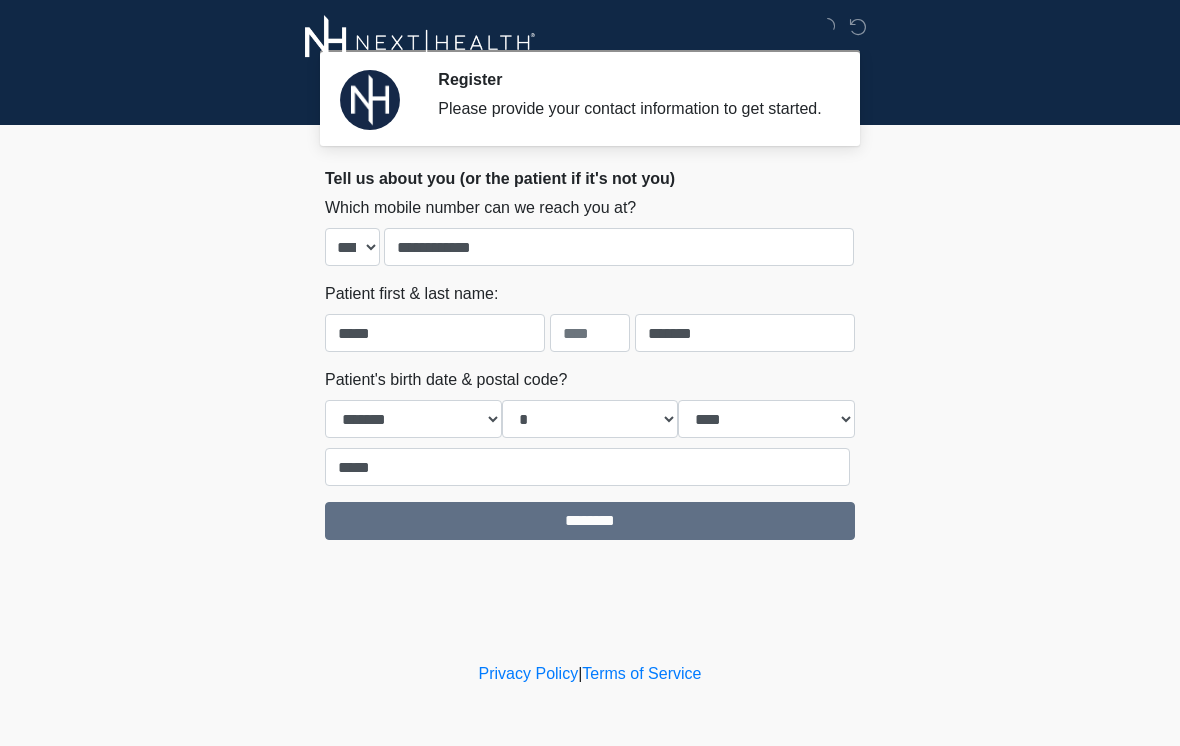 click on "********" at bounding box center [590, 521] 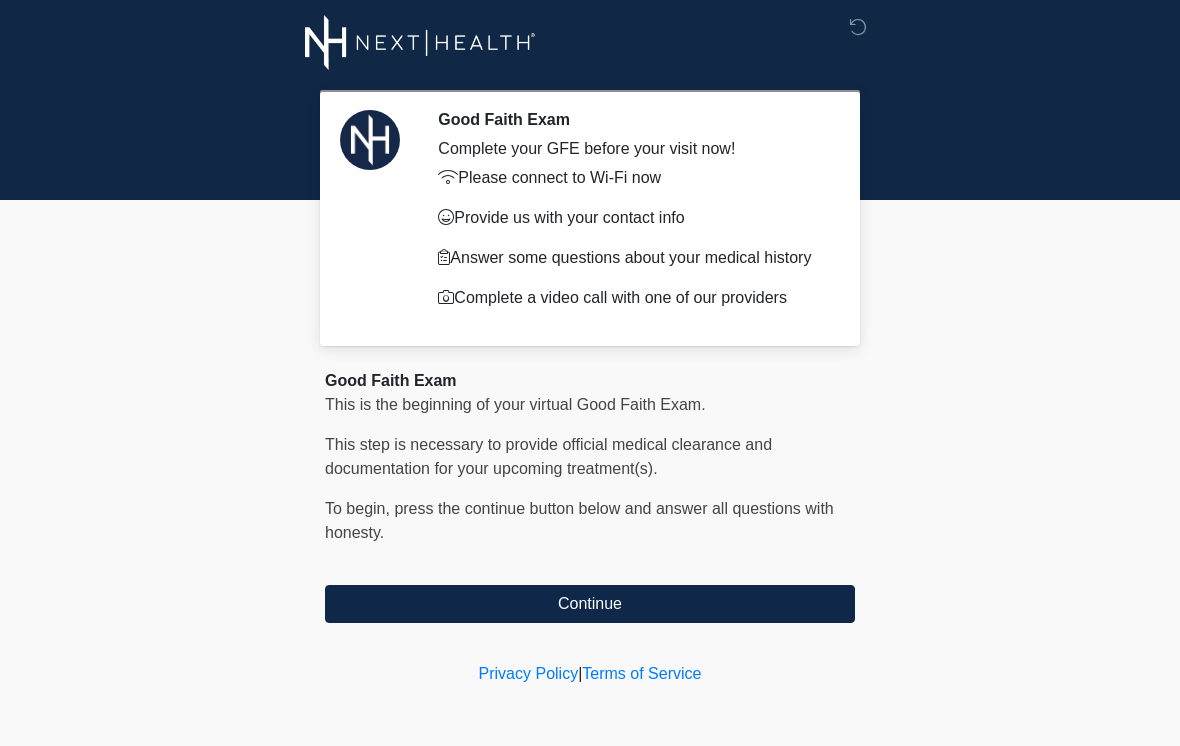 scroll, scrollTop: 0, scrollLeft: 0, axis: both 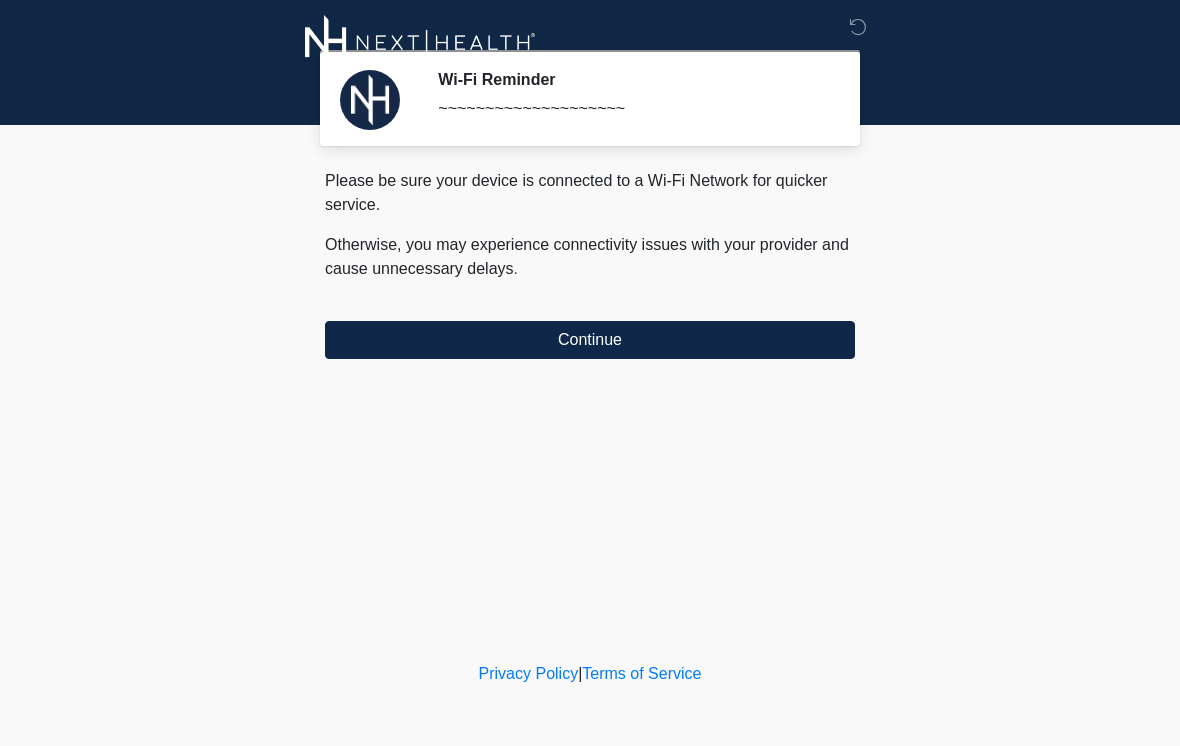 click on "Continue" at bounding box center (590, 340) 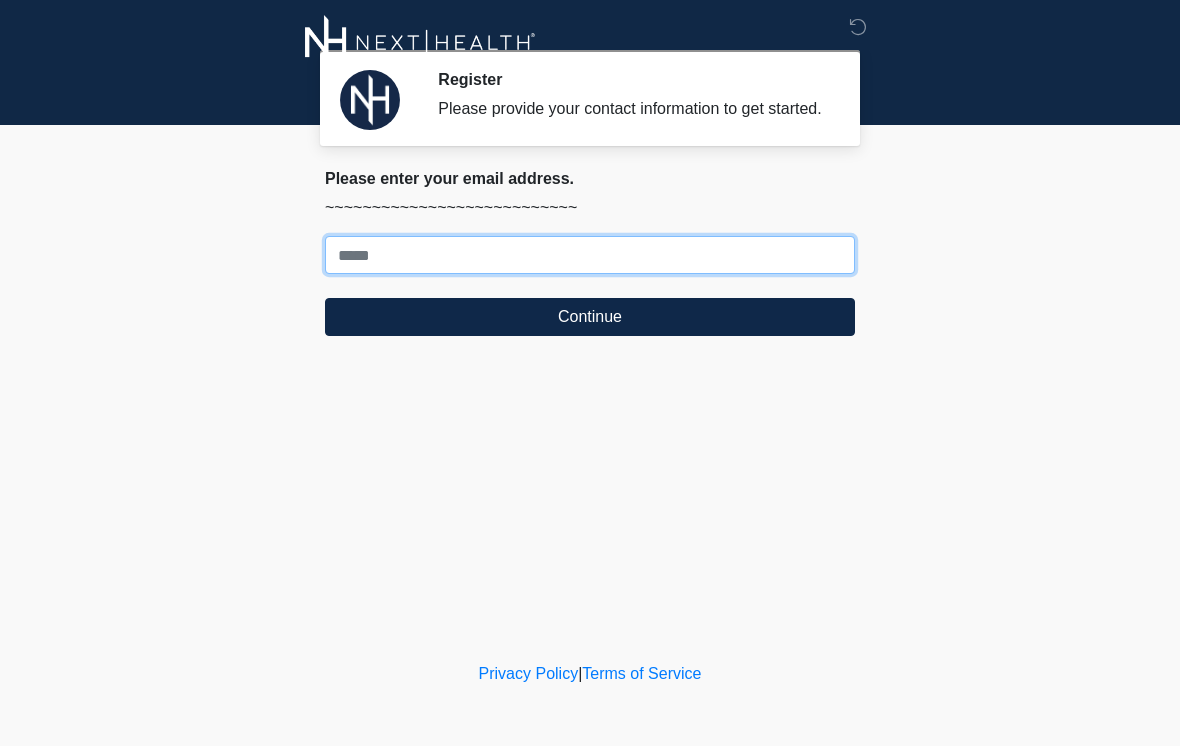 click on "Where should we email your treatment plan?" at bounding box center [590, 255] 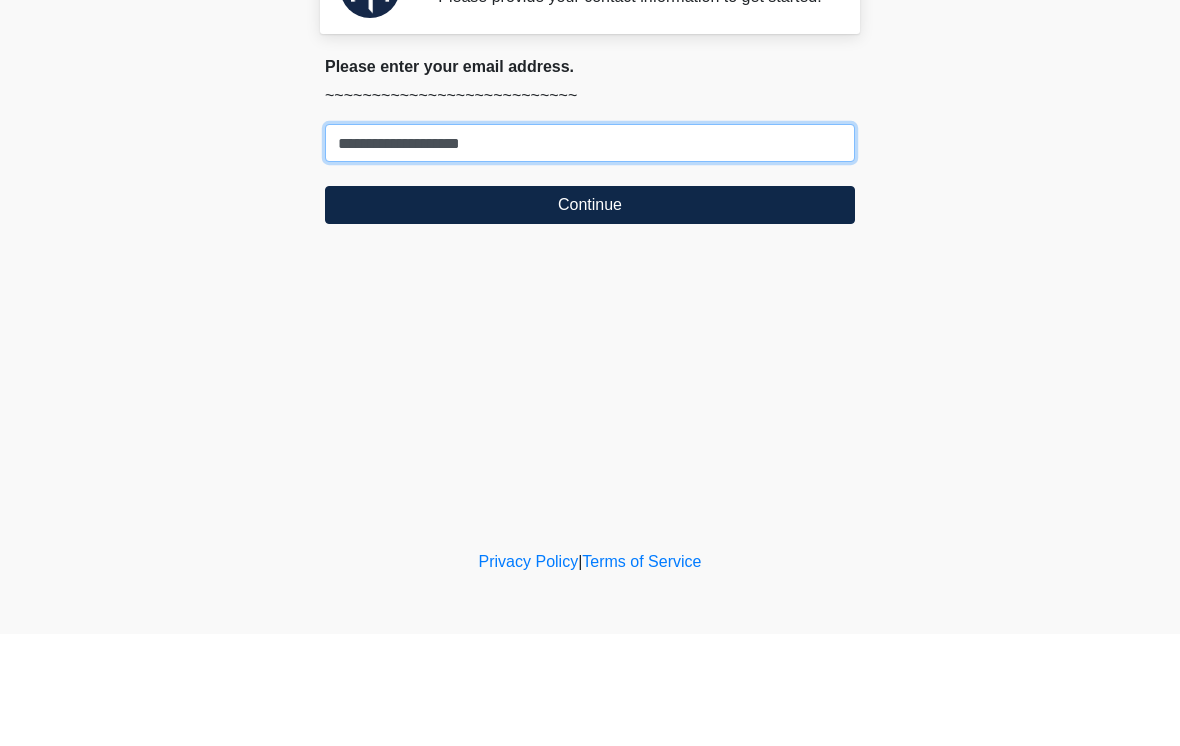 type on "**********" 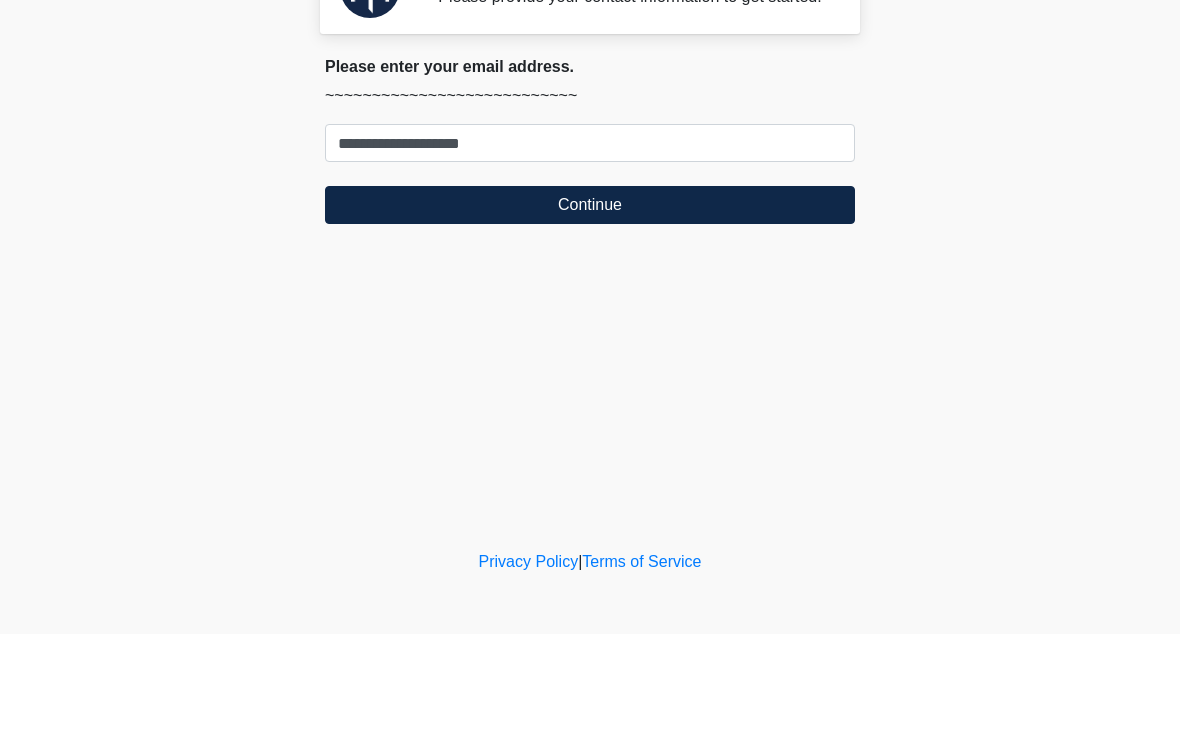 click on "Continue" at bounding box center [590, 317] 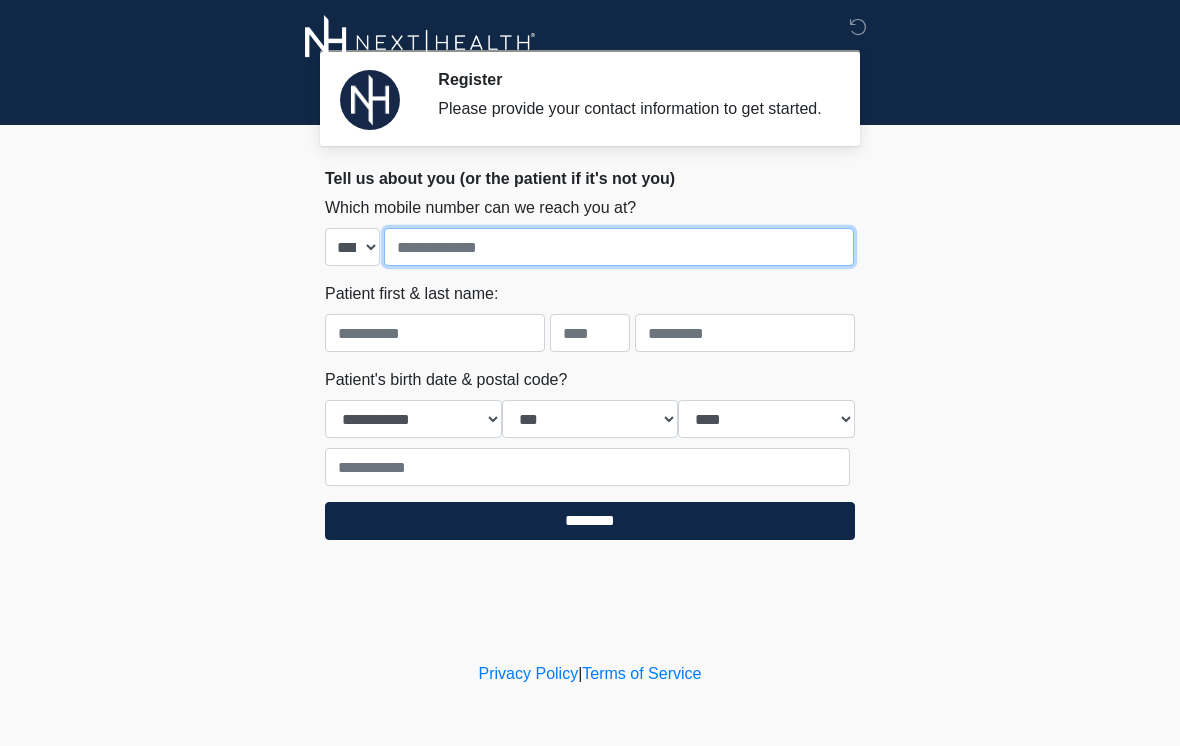 click at bounding box center (619, 247) 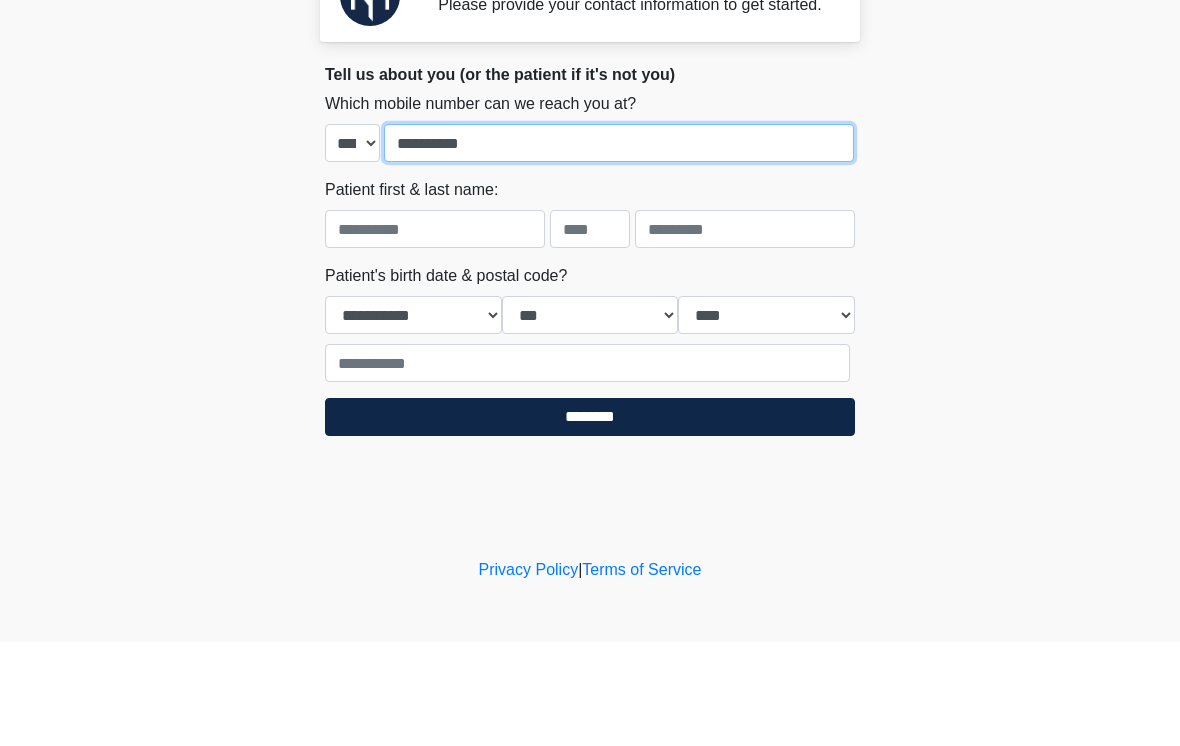 type on "**********" 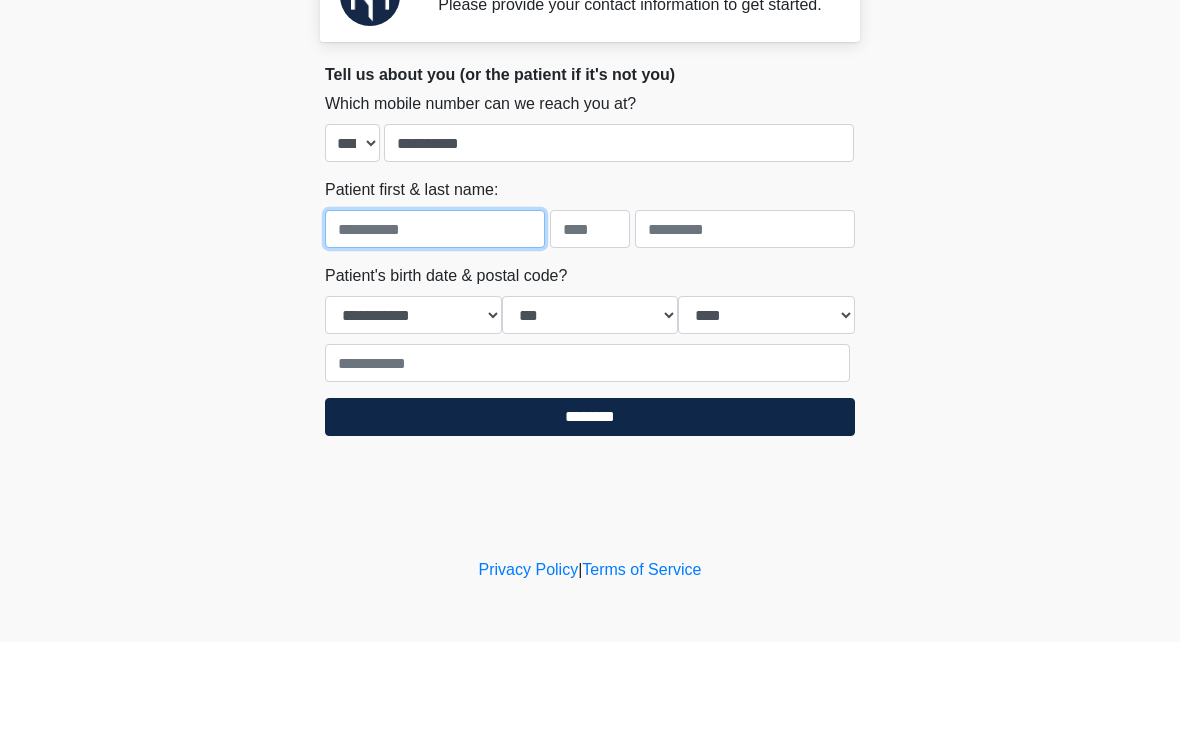 click at bounding box center (435, 333) 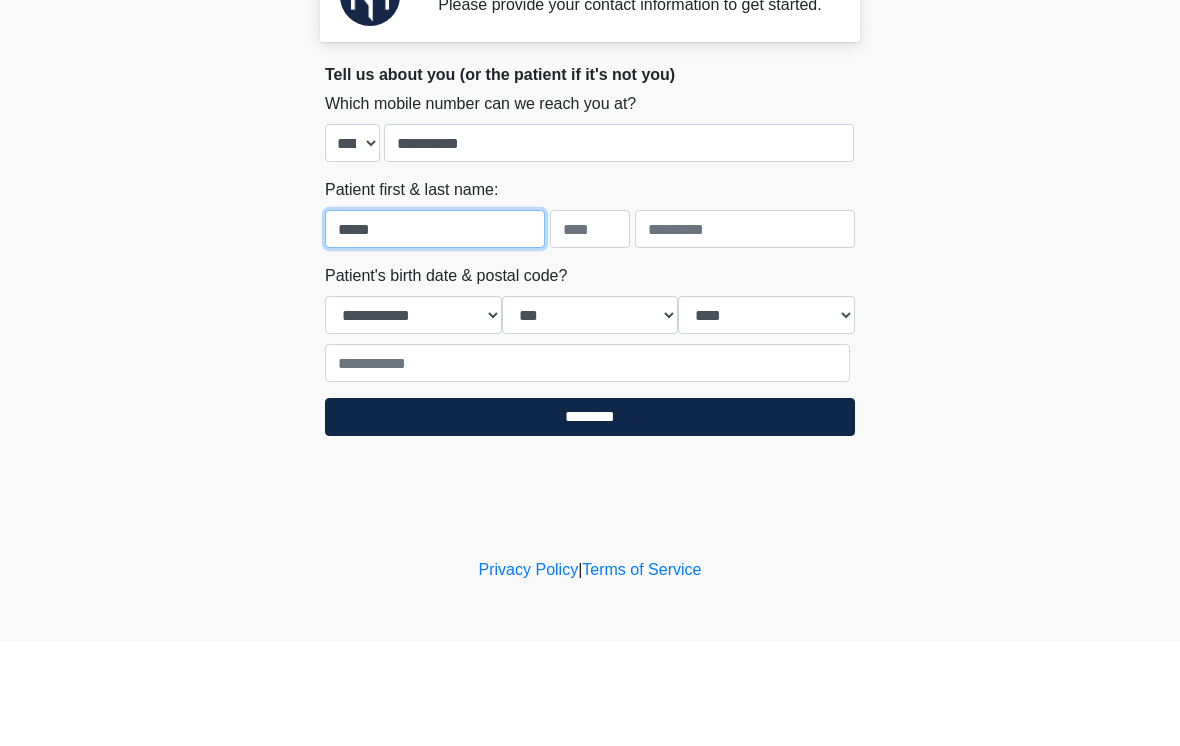 type on "*****" 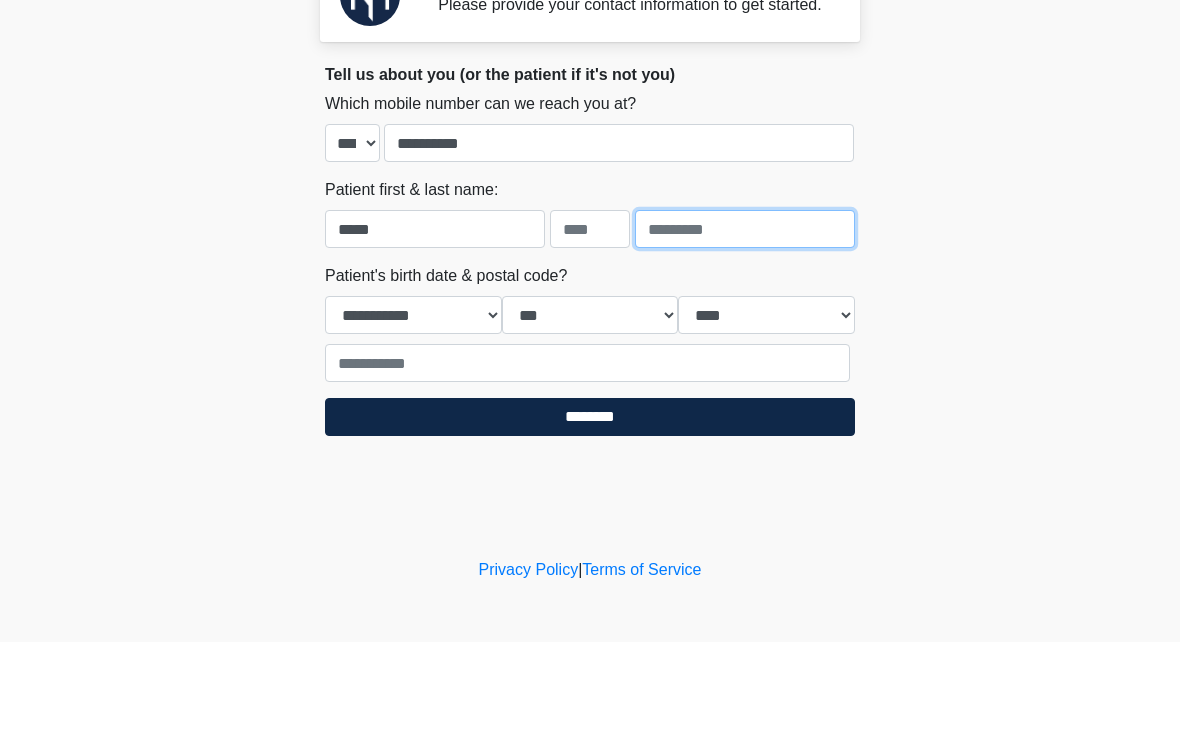 click at bounding box center (745, 333) 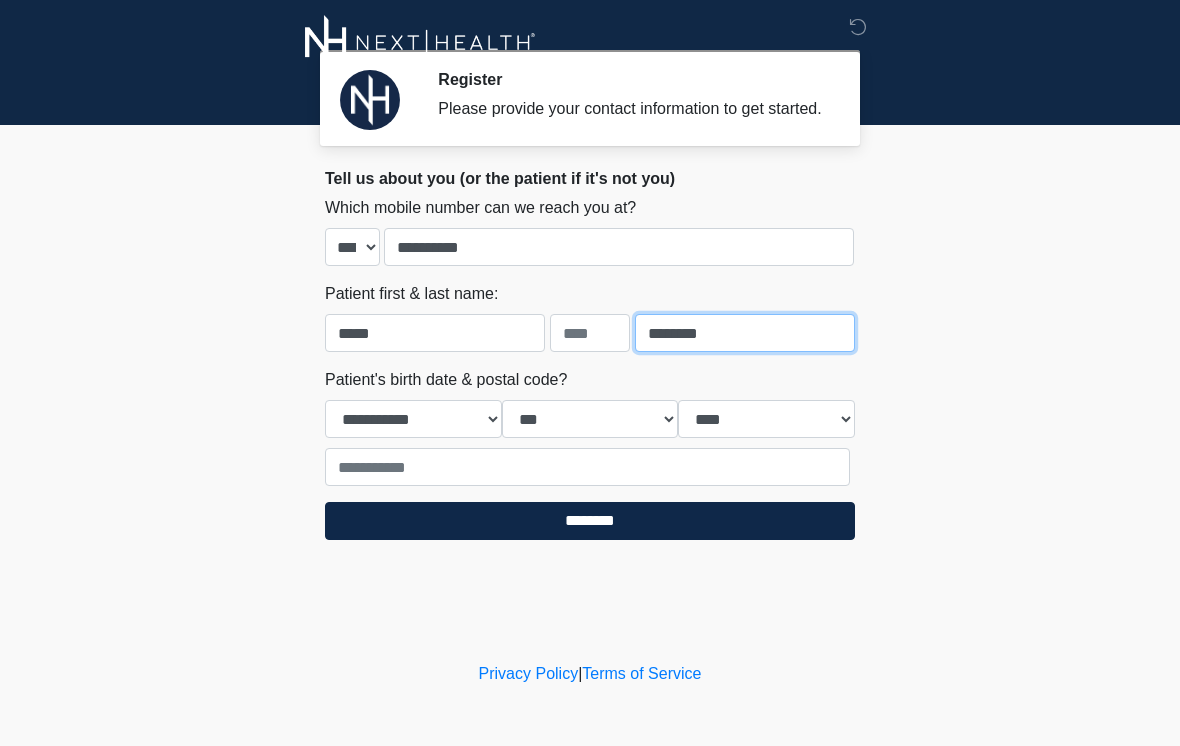 type on "*******" 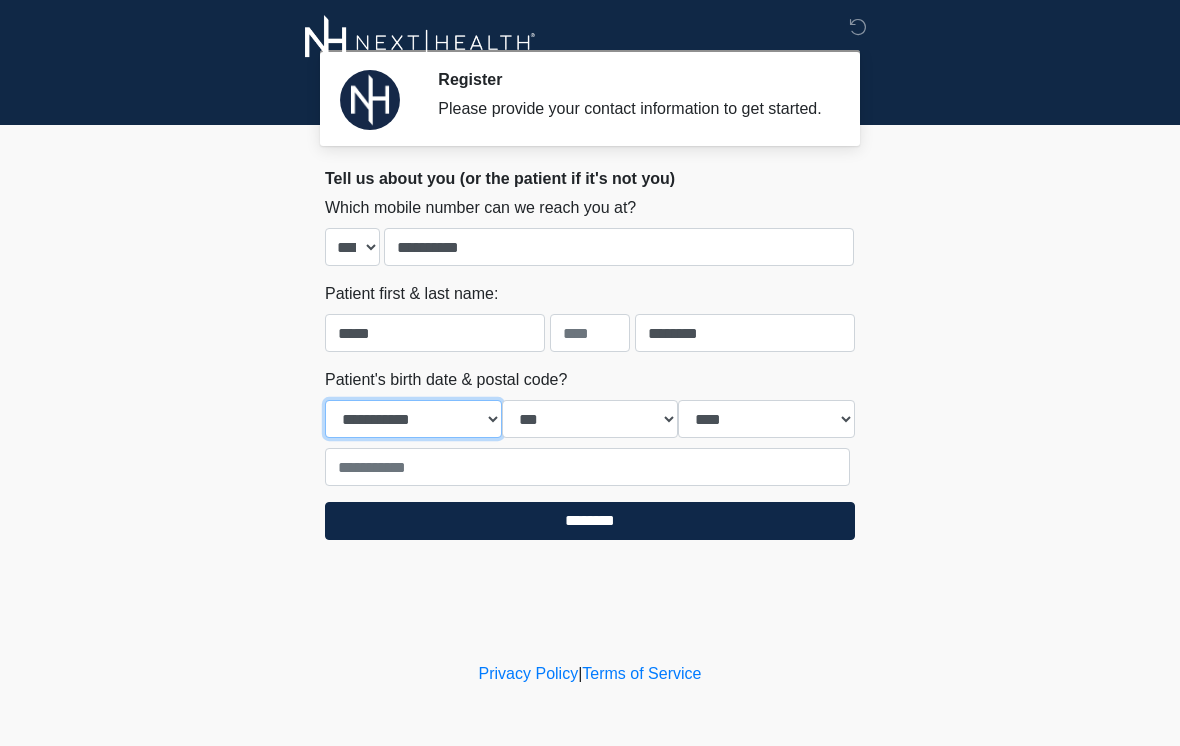 click on "**********" at bounding box center (413, 419) 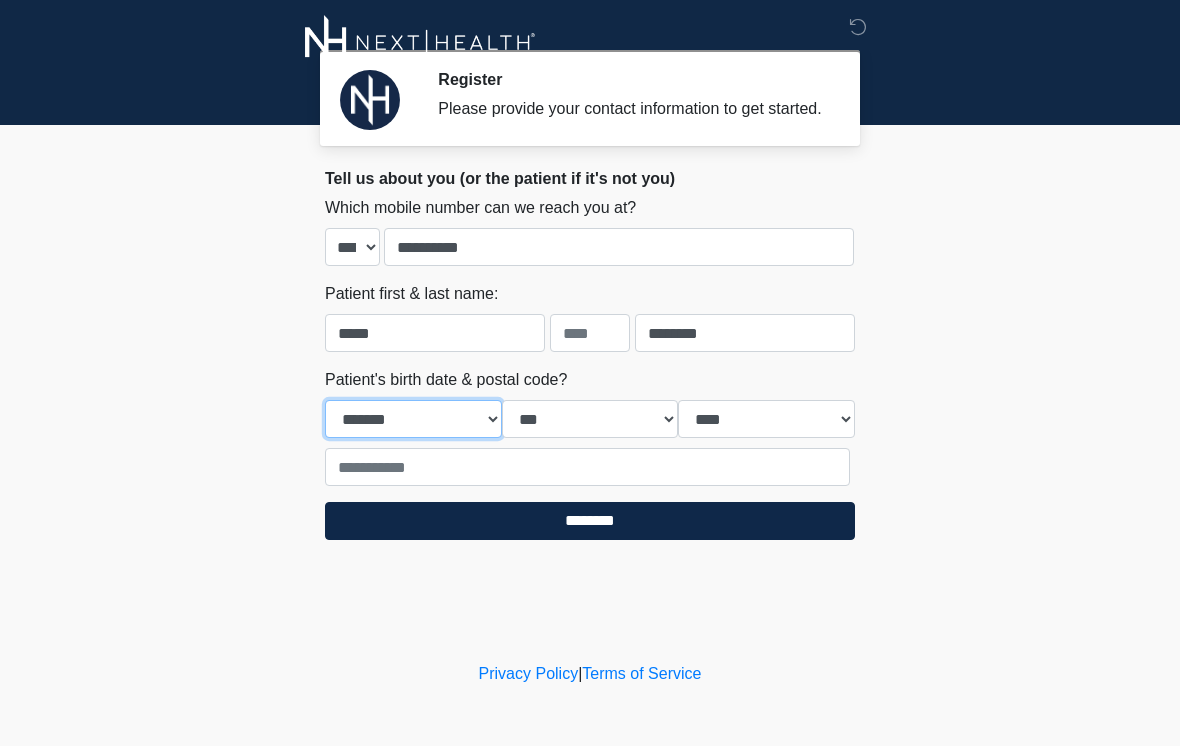 click on "**********" at bounding box center [413, 419] 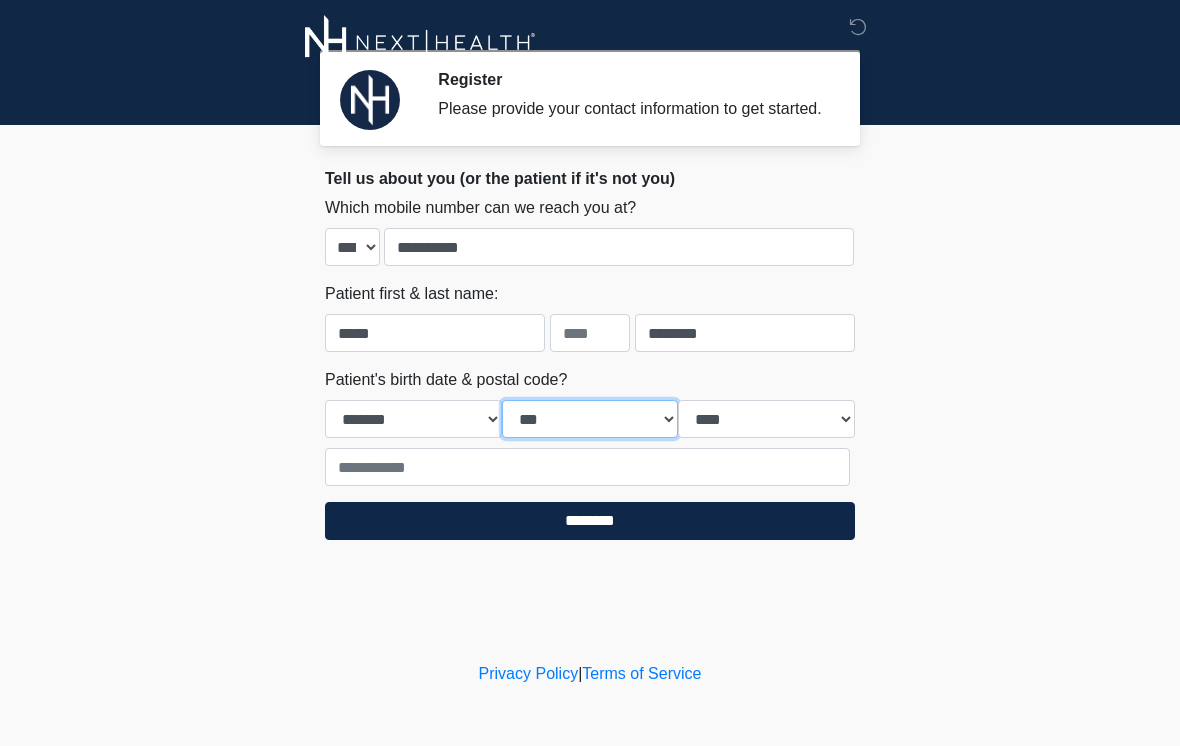 click on "***
*
*
*
*
*
*
*
*
*
**
**
**
**
**
**
**
**
**
**
**
**
**
**
**
**
**
**
**
**
**
**" at bounding box center [590, 419] 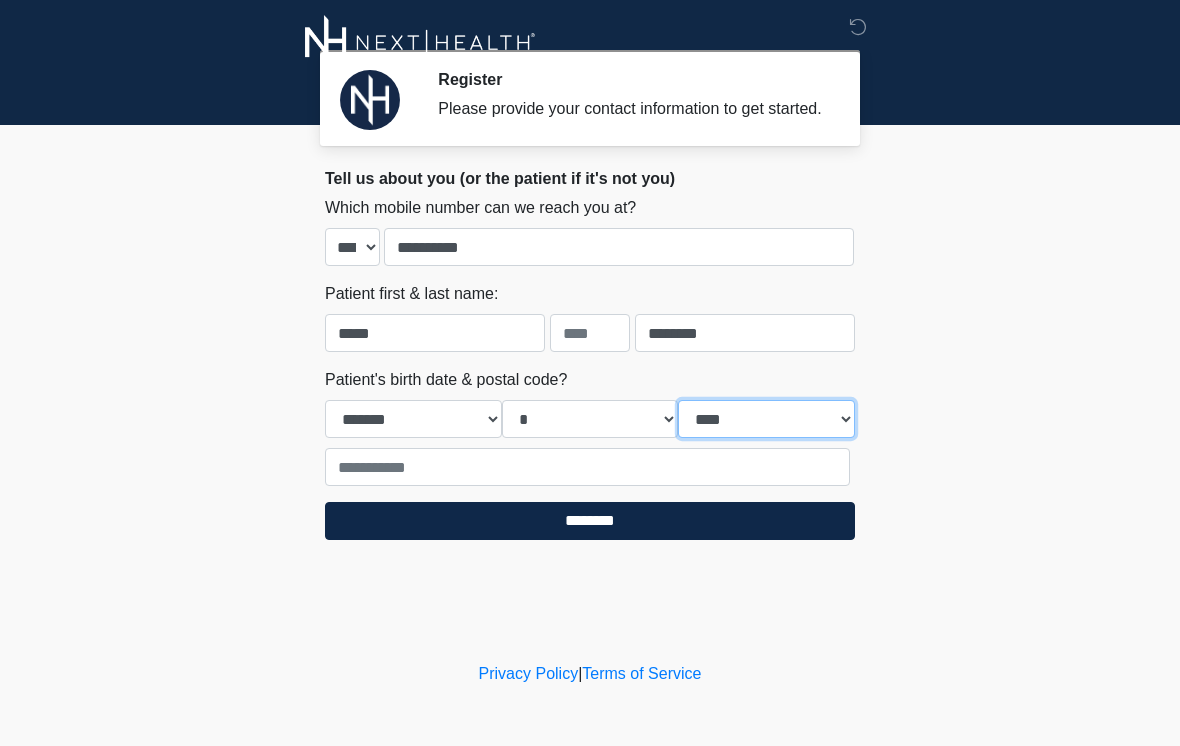 click on "****
****
****
****
****
****
****
****
****
****
****
****
****
****
****
****
****
****
****
****
****
****
****
****
****
****
****
****
****
****
****
****
****
****
****
****
****
****
****
****
****
****
****
****
****
****
****
****
****
****
****
****
****
****
****
****
****
****
****
****
****
****
****
****
****
****
****
****
****
****
****
****
****
****
****
****
****
****
****
****
****
****
****
****
****
****
****
****
****
****
****
****
****
****
****
****
****
****
****
****
****
****" at bounding box center [766, 419] 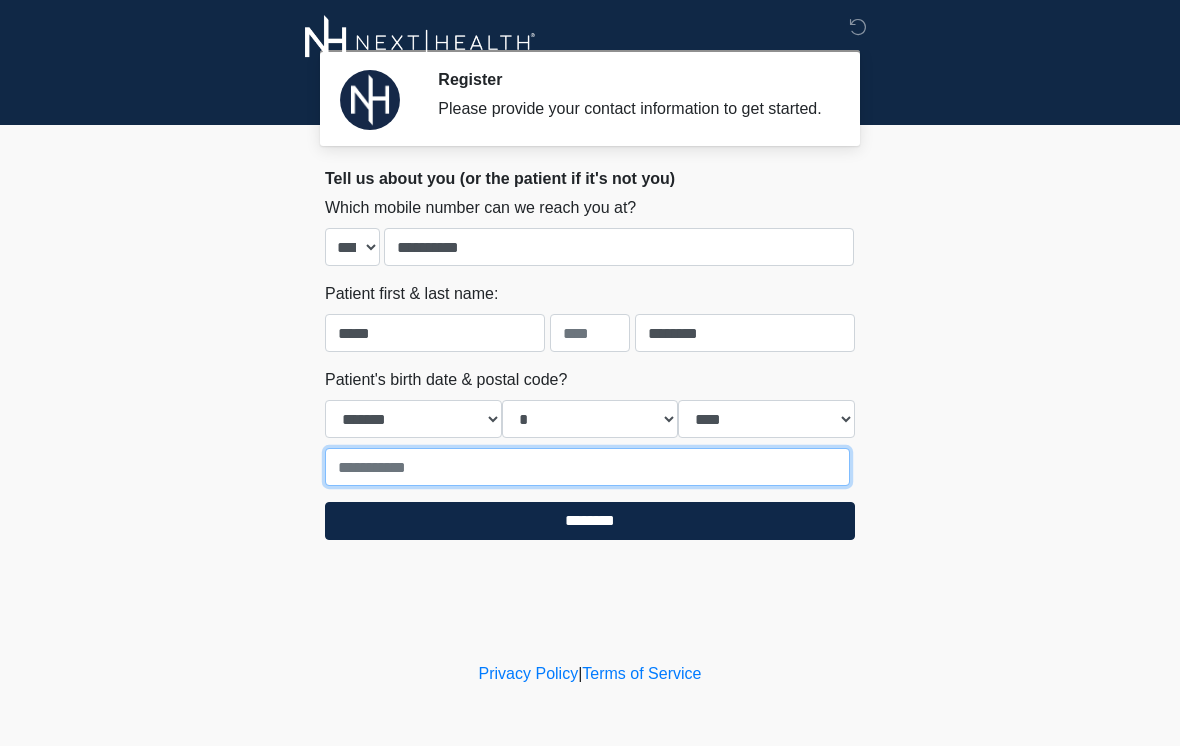 click at bounding box center (587, 467) 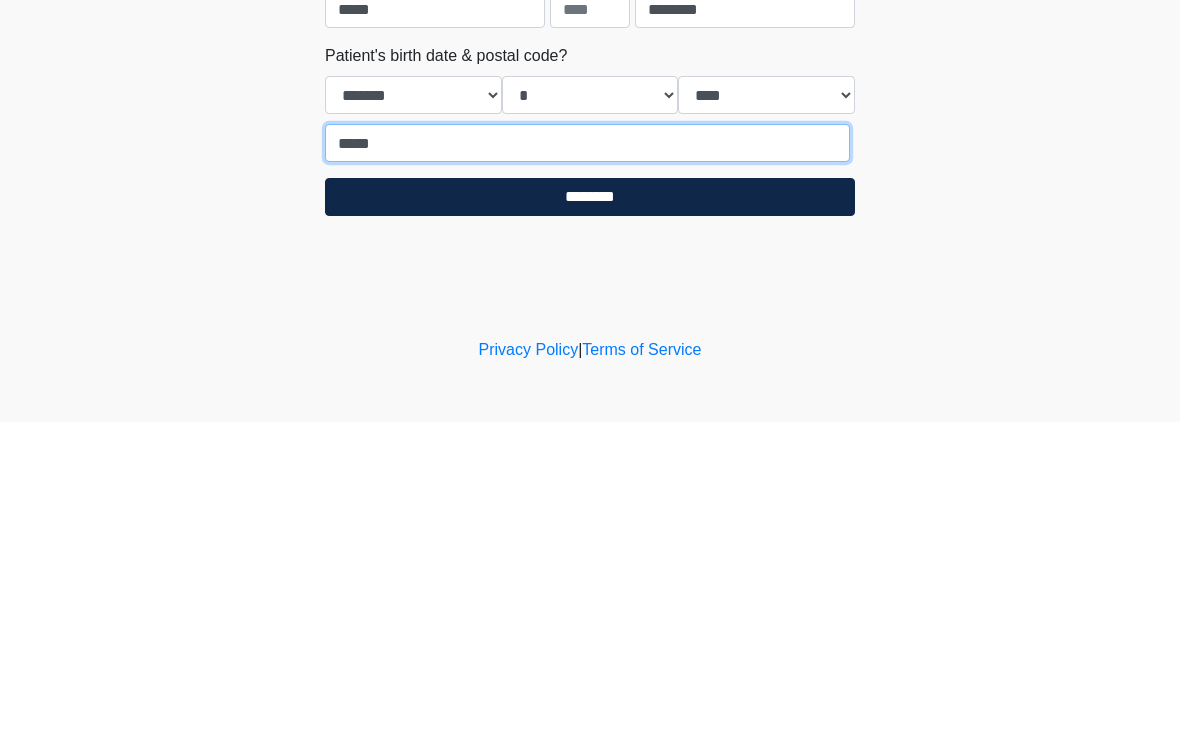 type on "*****" 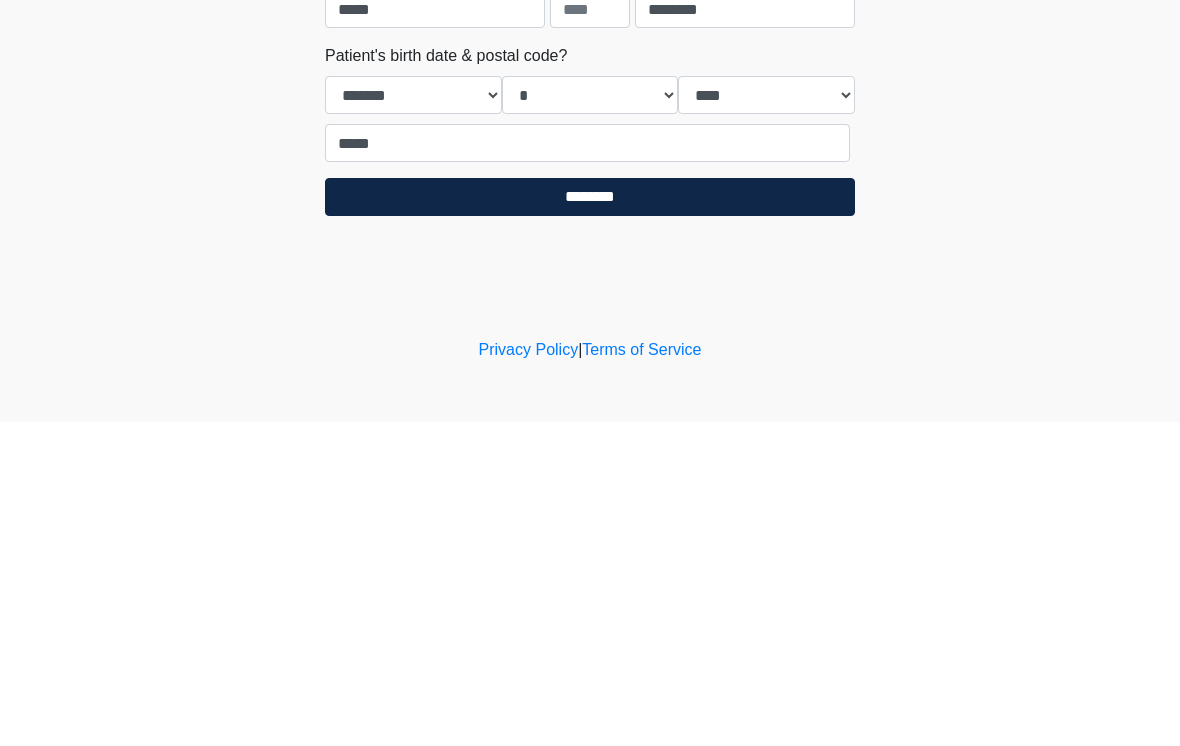 click on "********" at bounding box center [590, 521] 